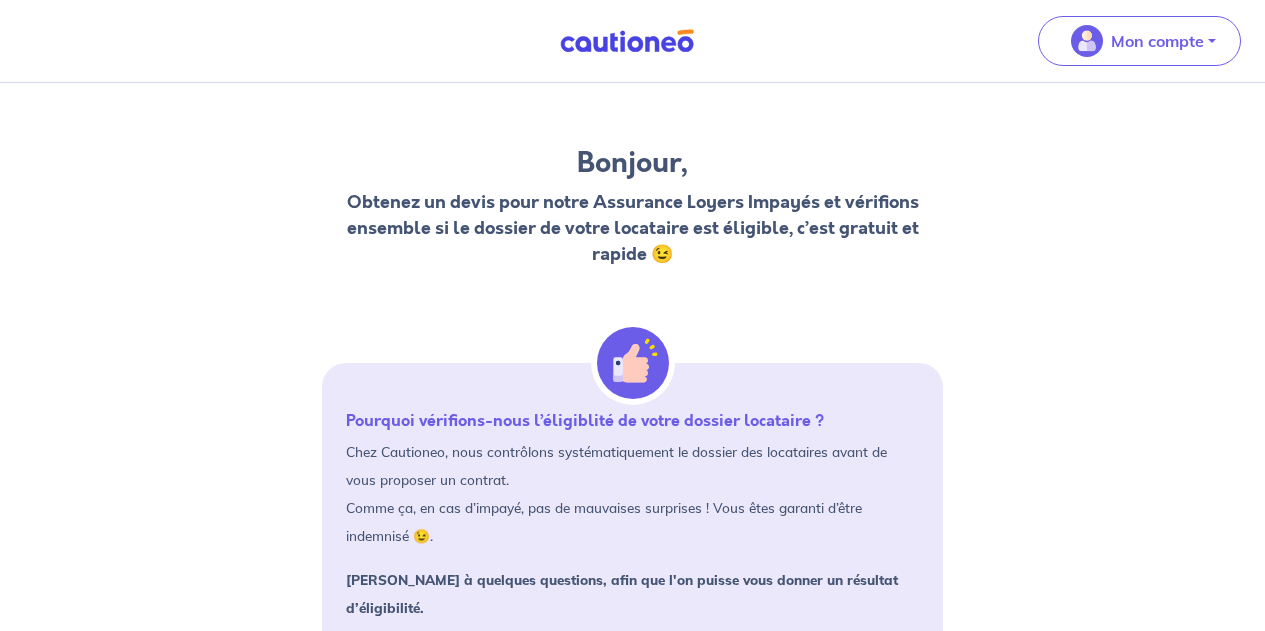 scroll, scrollTop: 0, scrollLeft: 0, axis: both 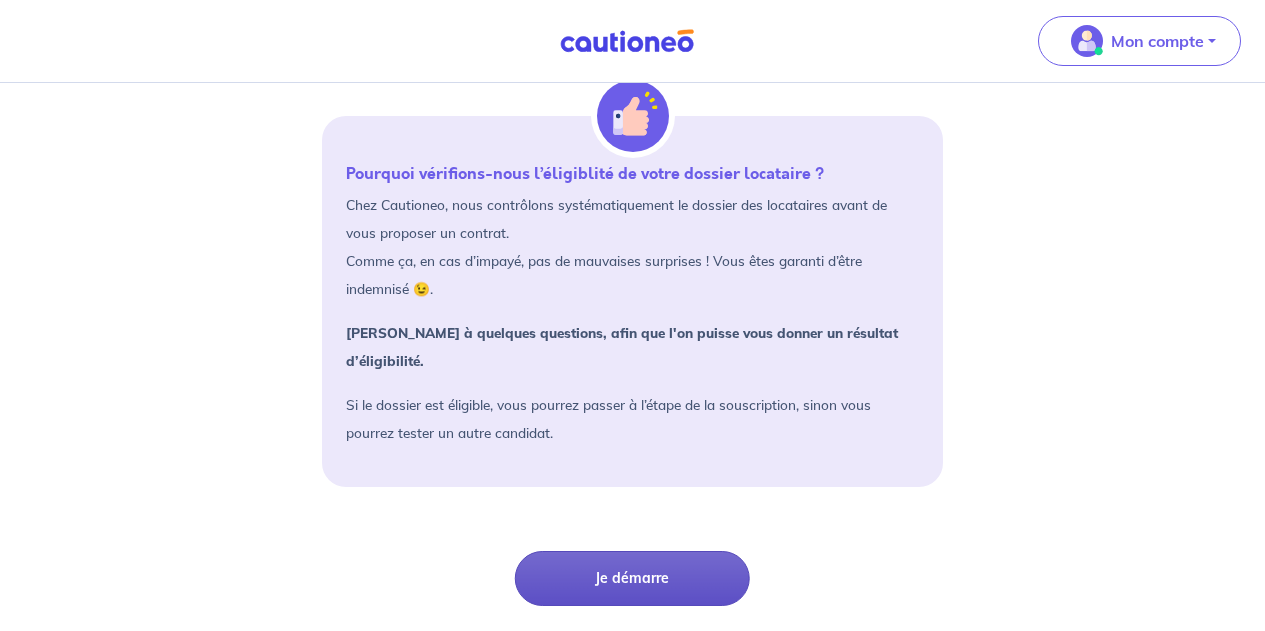 click on "Je démarre" at bounding box center (632, 578) 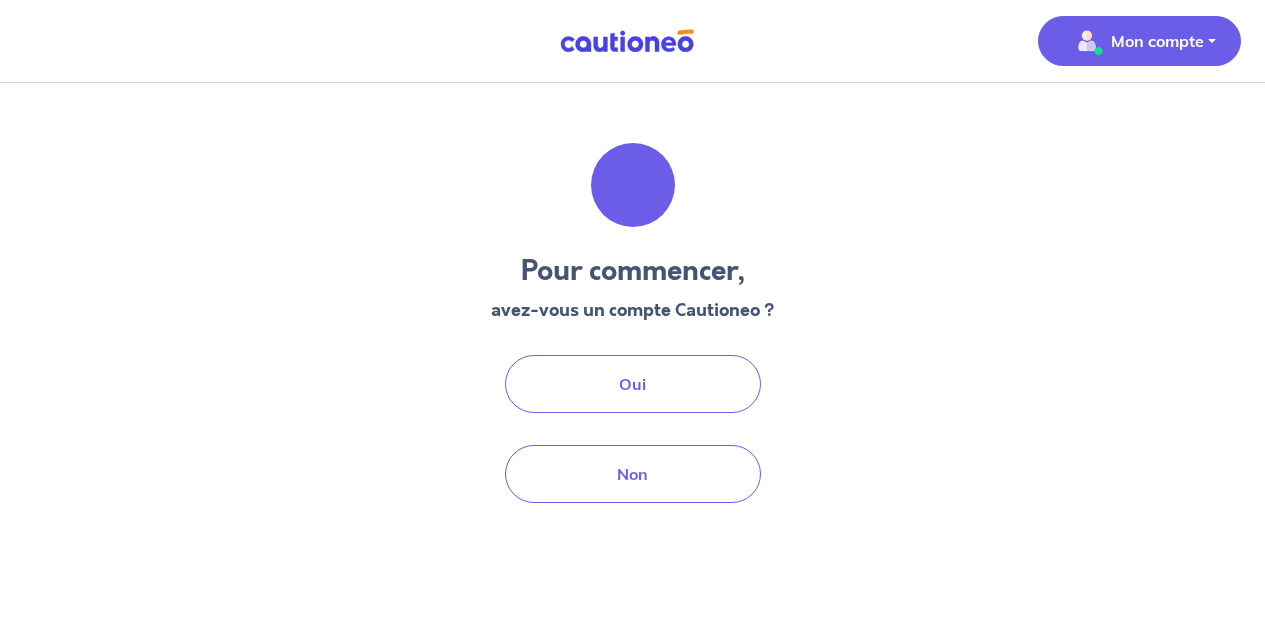 scroll, scrollTop: 0, scrollLeft: 0, axis: both 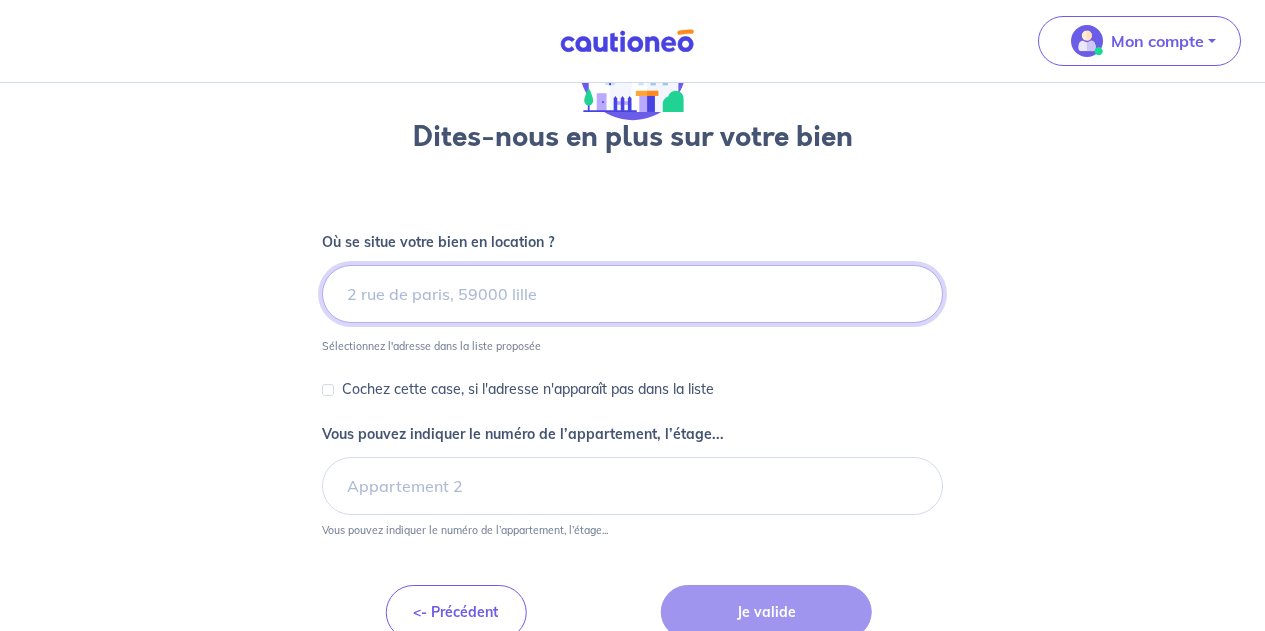 click at bounding box center [632, 294] 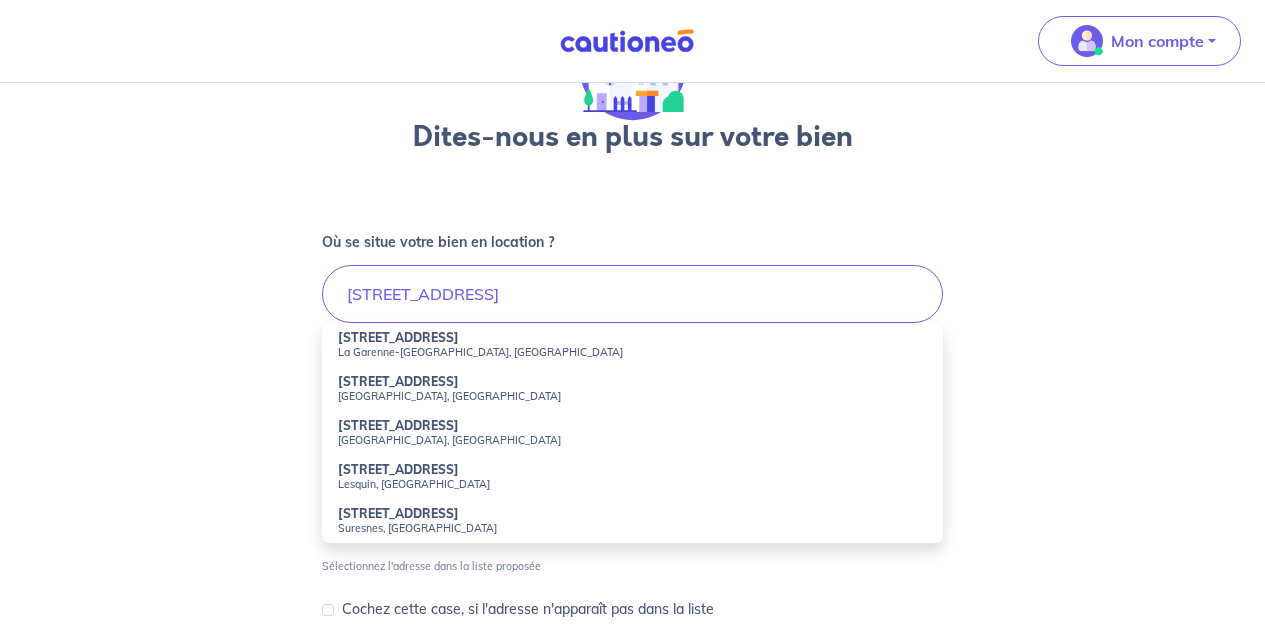 click on "23 Rue Pasteur" at bounding box center [398, 337] 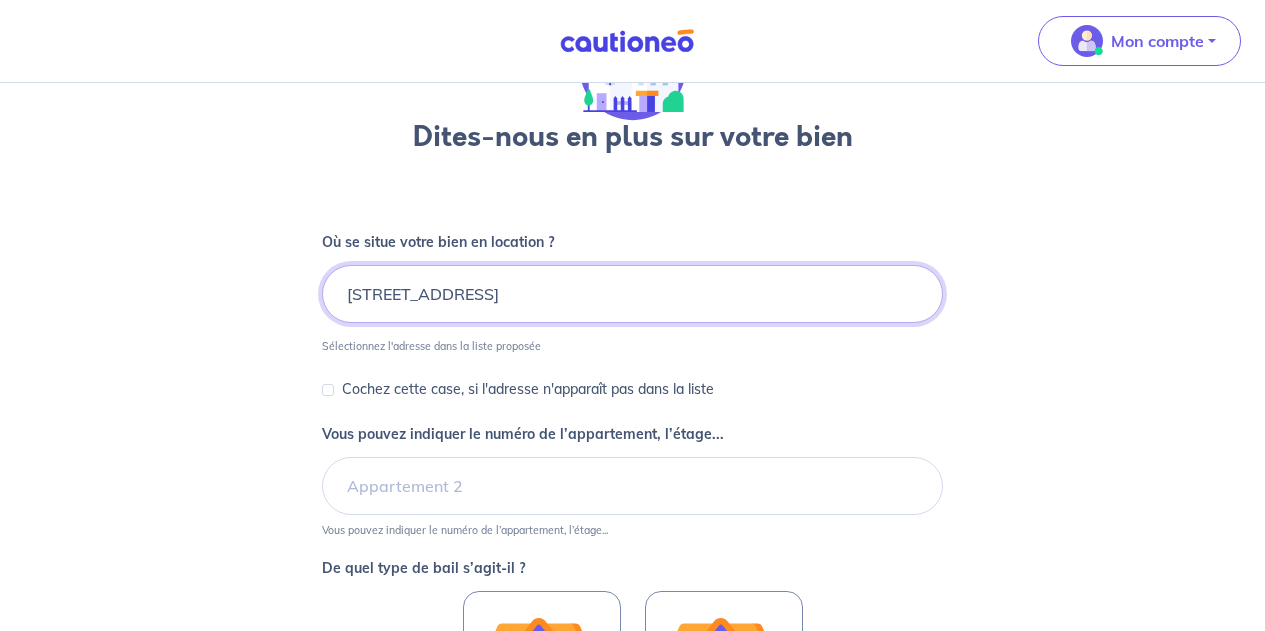 click on "23 Rue Pasteur, La Garenne-Colombes, France" at bounding box center (632, 294) 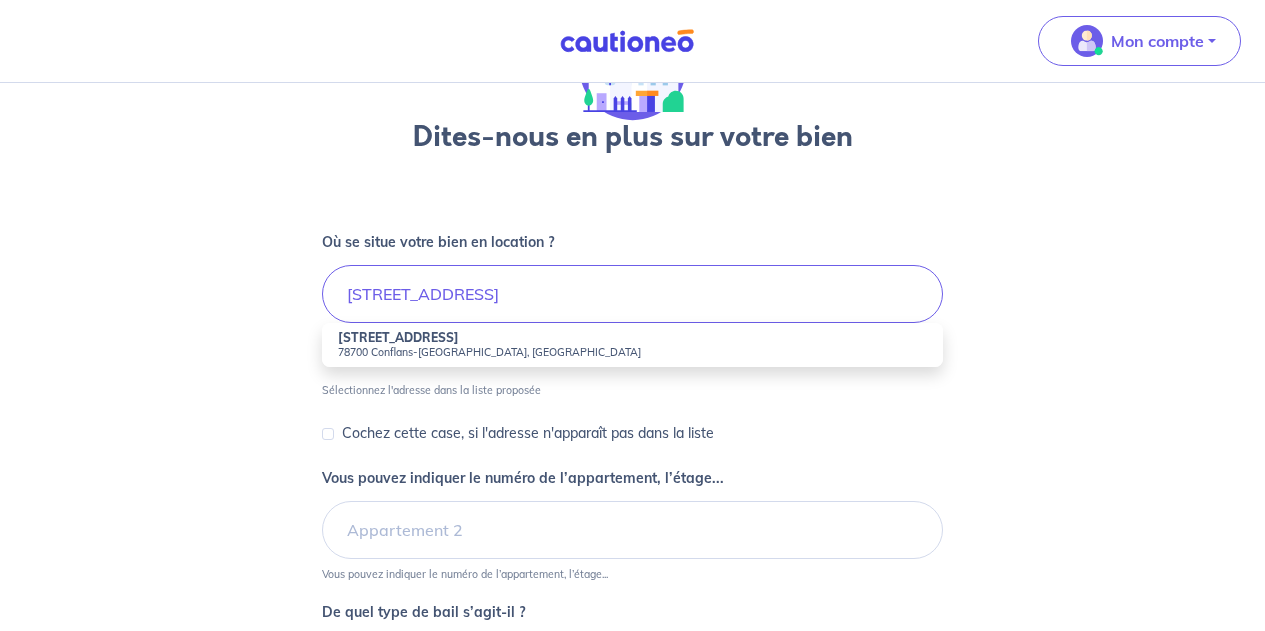 click on "78700 Conflans-Sainte-Honorine, France" at bounding box center [632, 352] 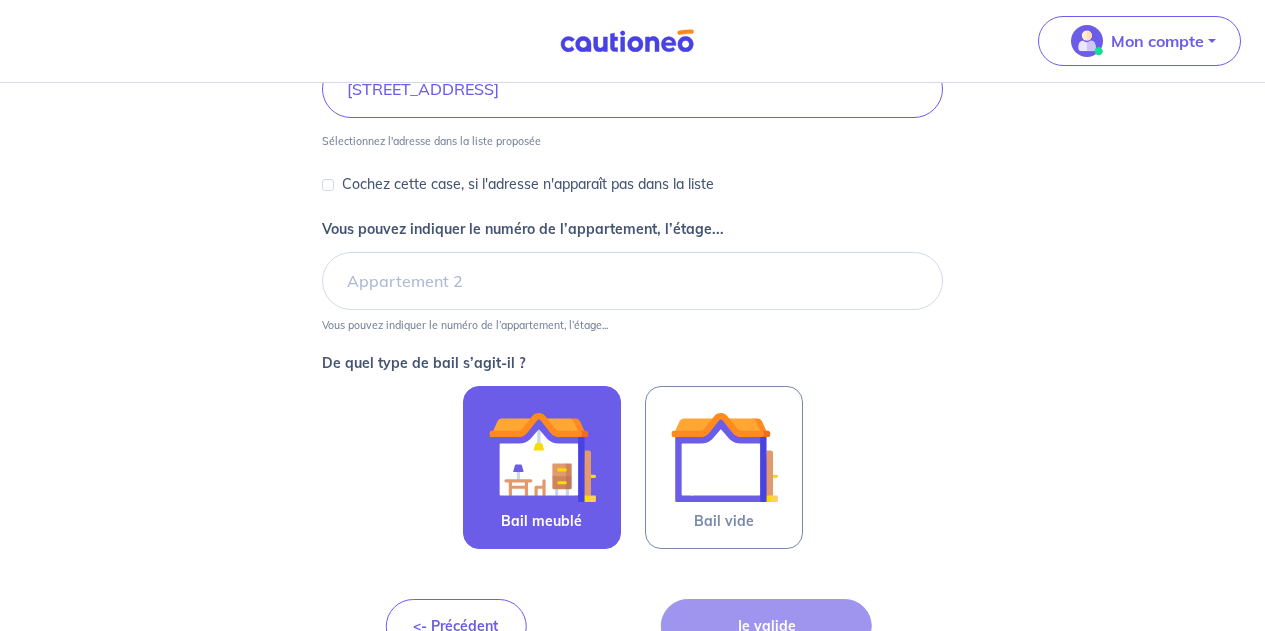 scroll, scrollTop: 370, scrollLeft: 0, axis: vertical 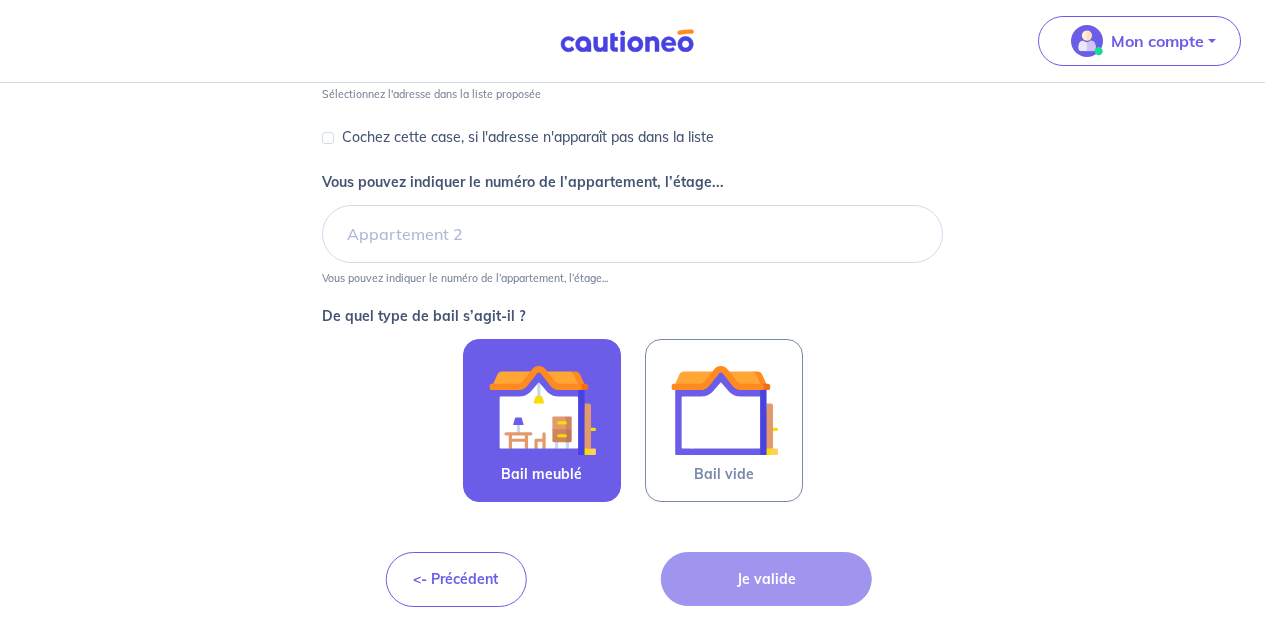 click at bounding box center [542, 410] 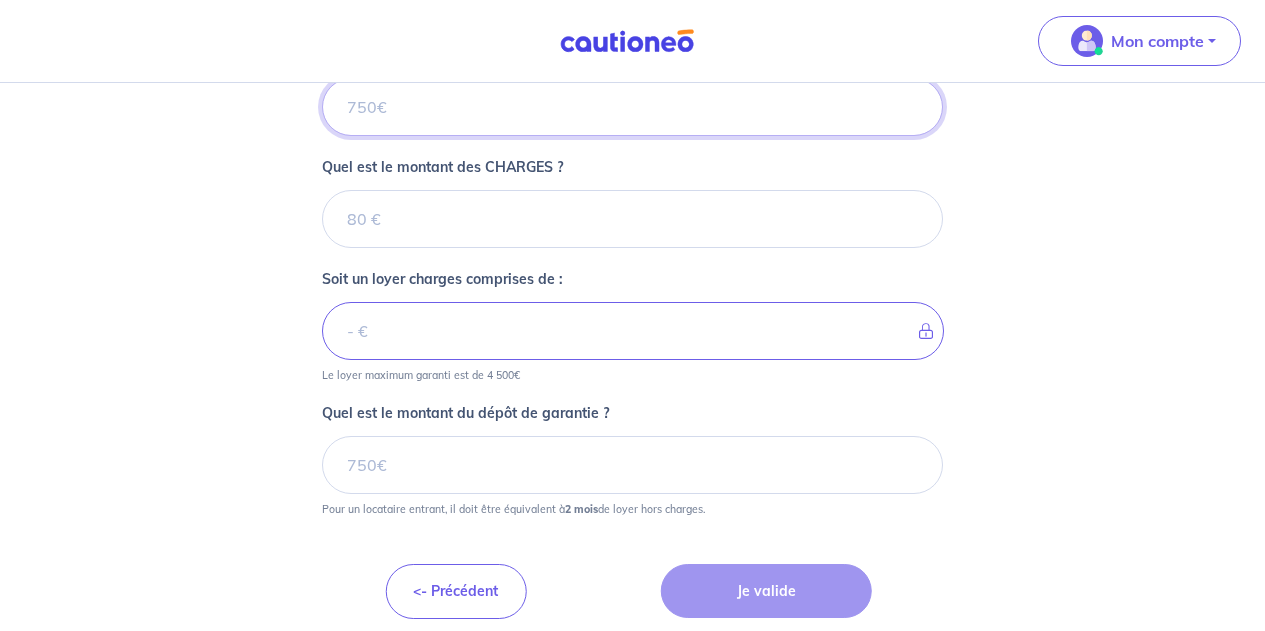 scroll, scrollTop: 864, scrollLeft: 0, axis: vertical 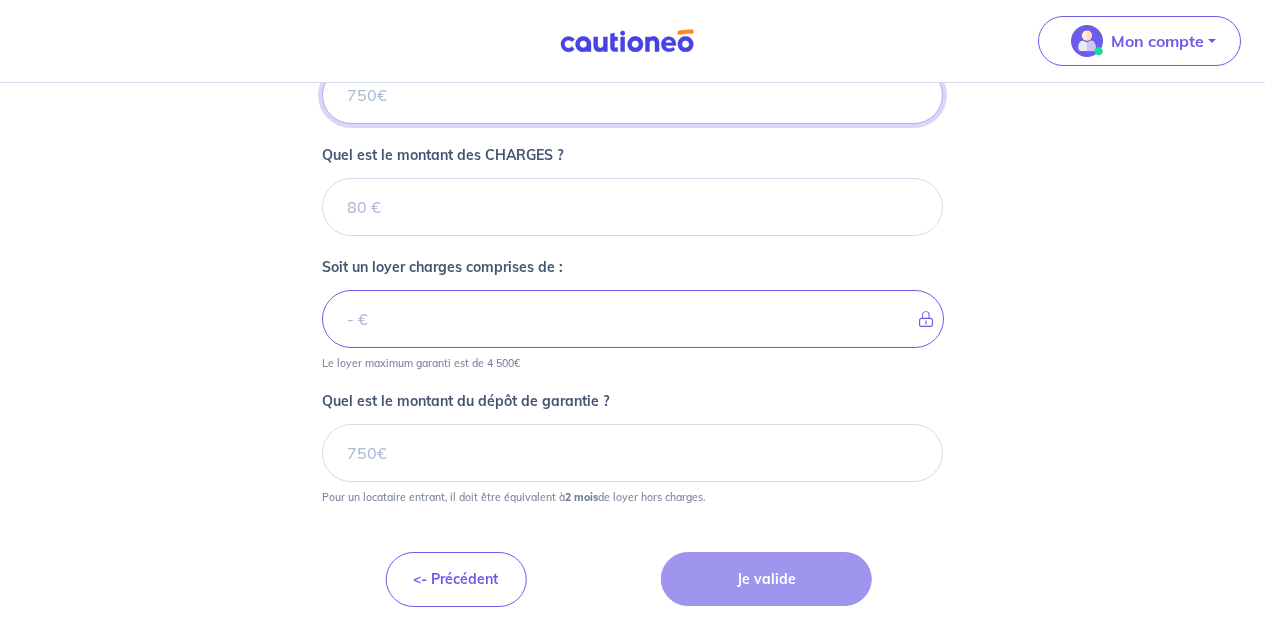 click on "Quel est le montant du LOYER HORS CHARGES ?" at bounding box center (632, 95) 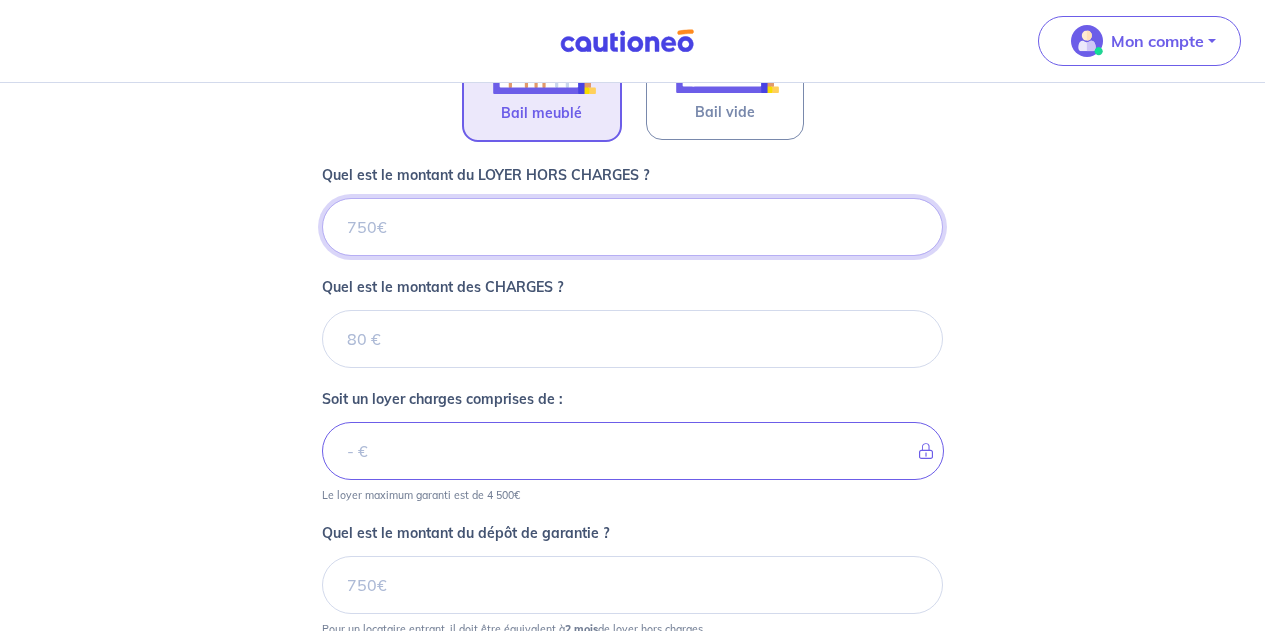 scroll, scrollTop: 723, scrollLeft: 0, axis: vertical 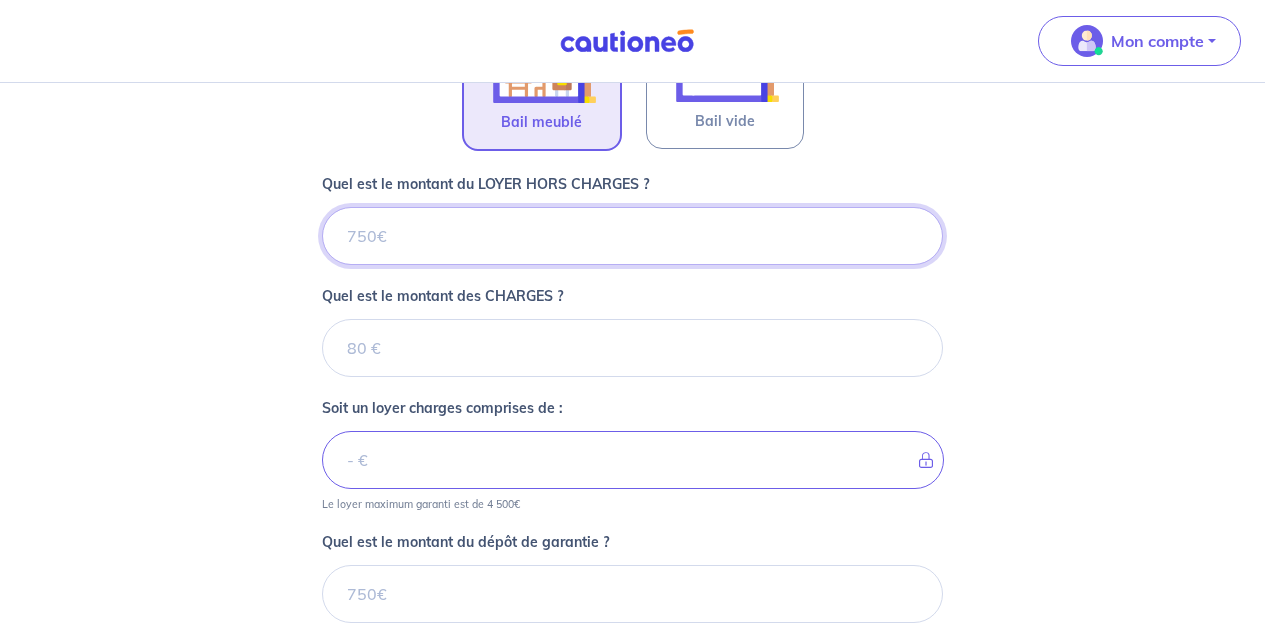 type on "3" 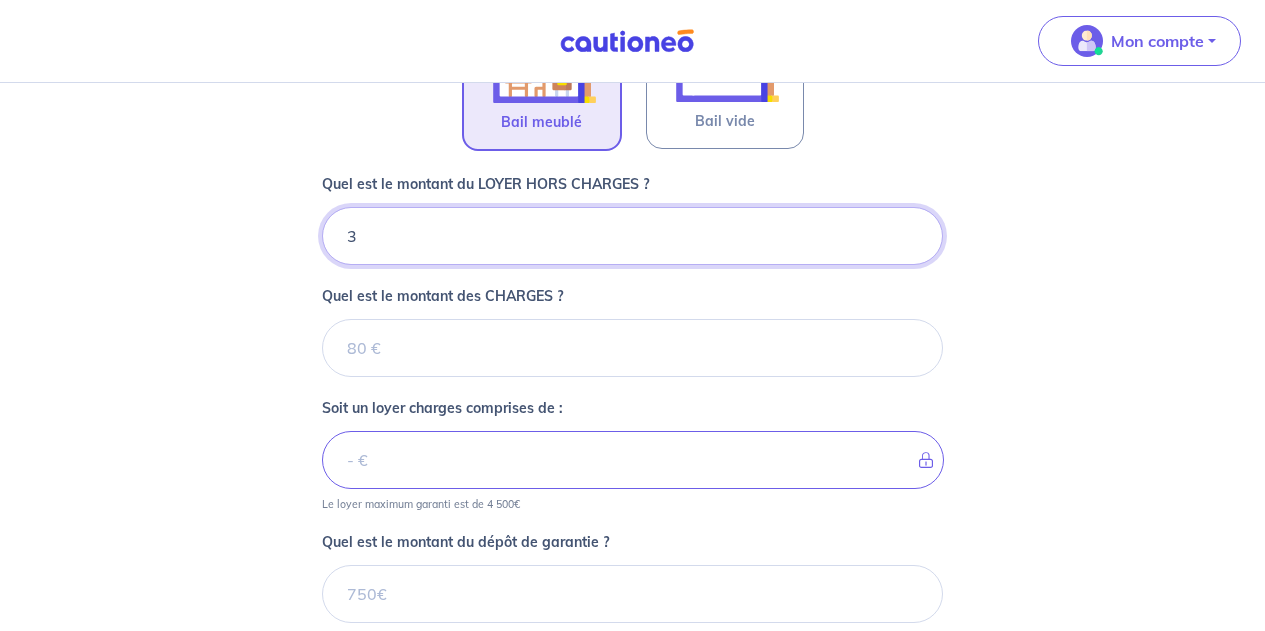 type 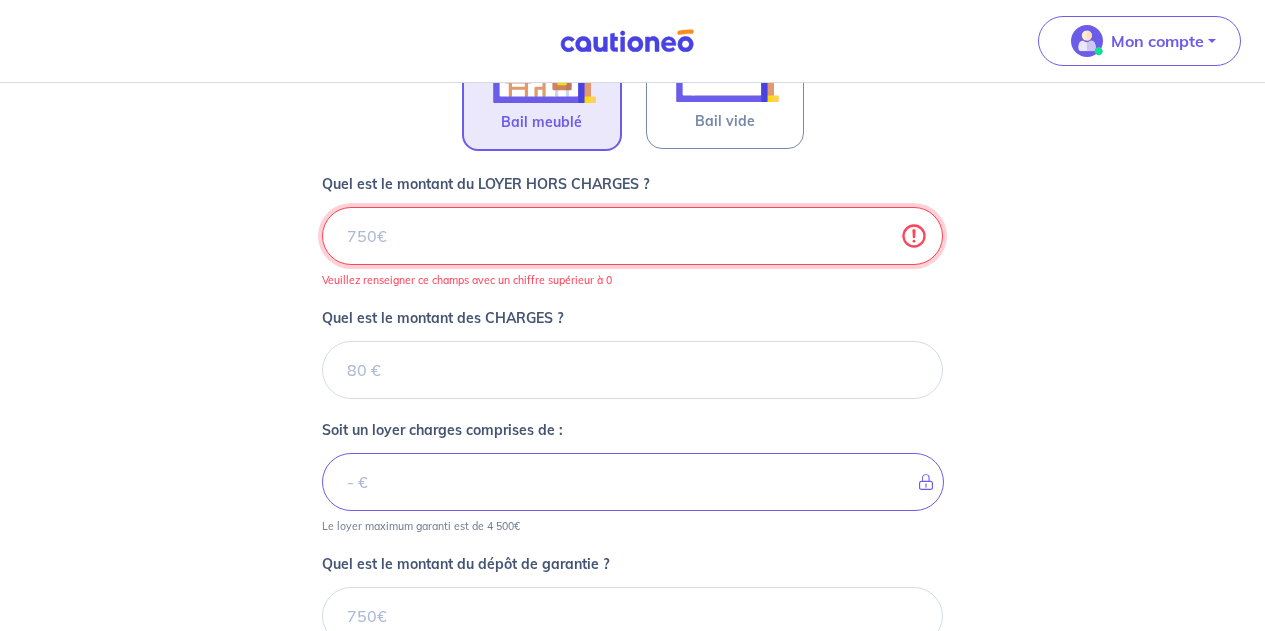 type 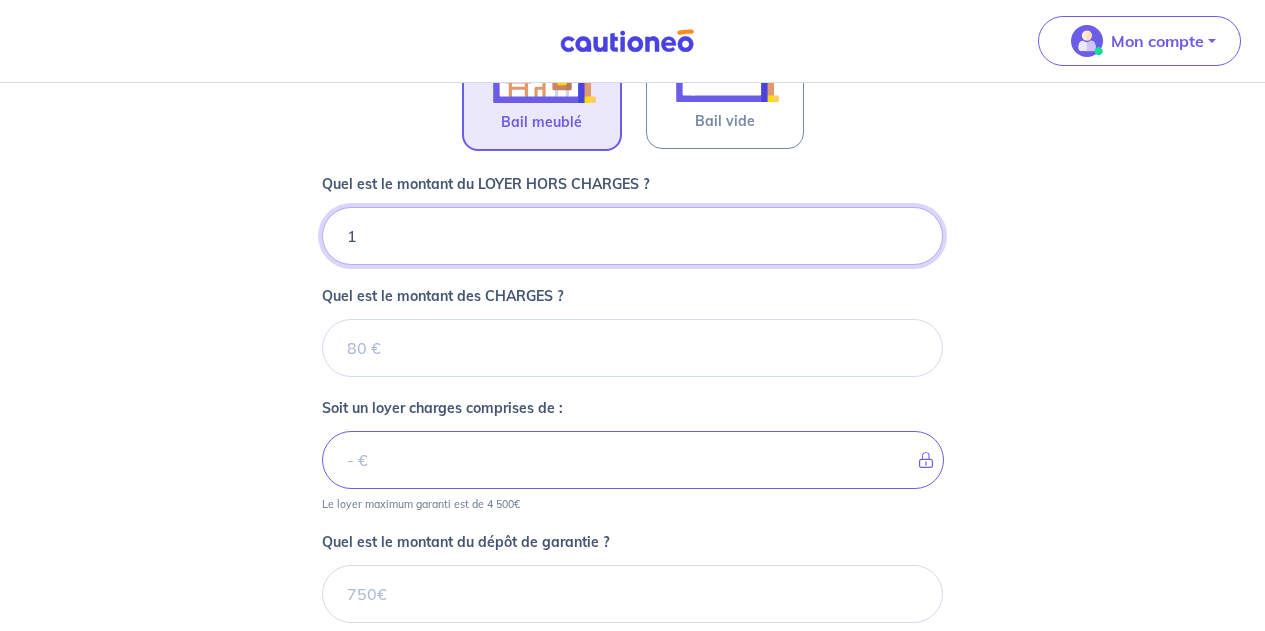 type on "19" 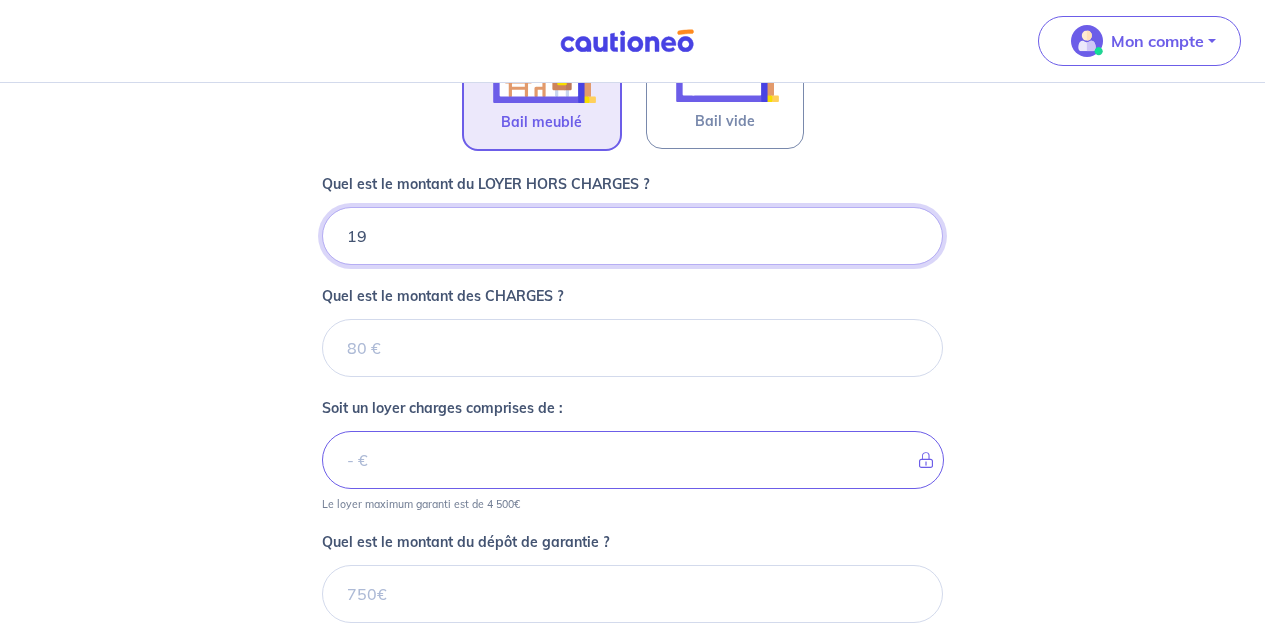 type 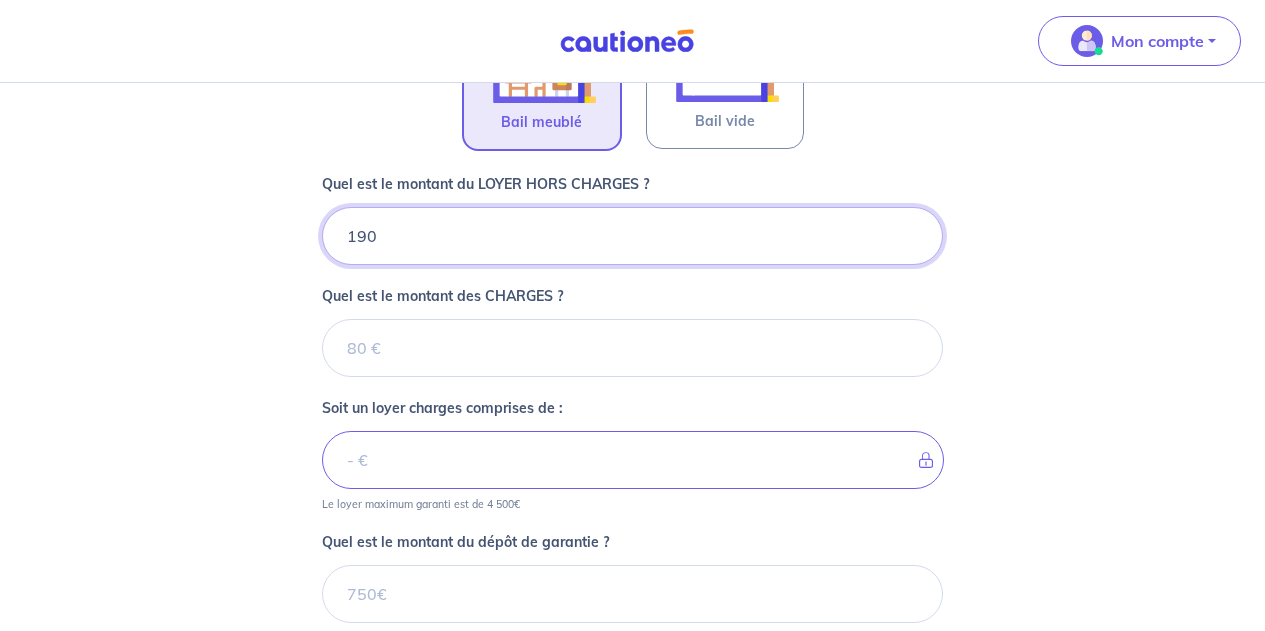 type on "1900" 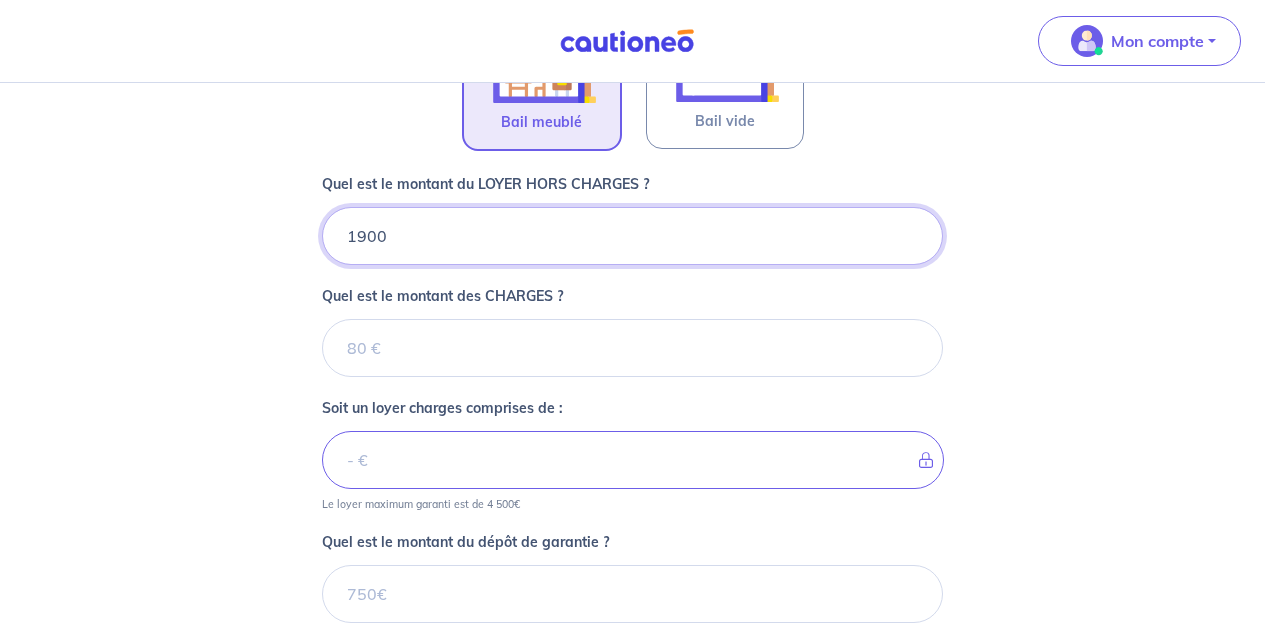 type 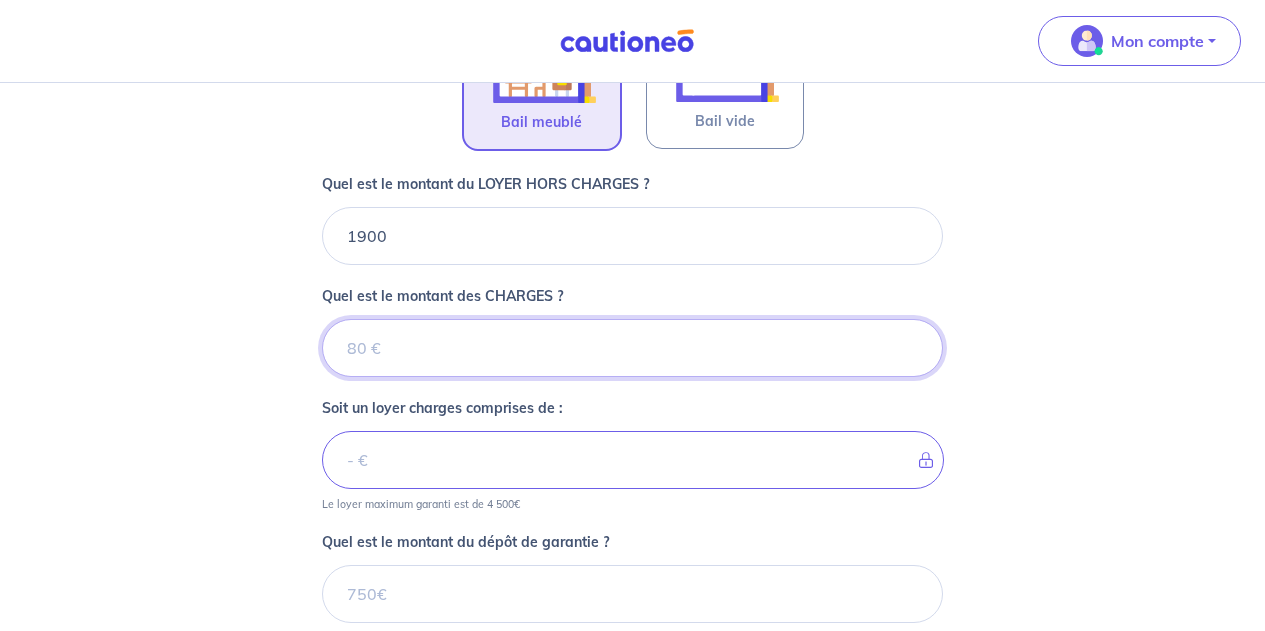 click on "Quel est le montant des CHARGES ?" at bounding box center [632, 348] 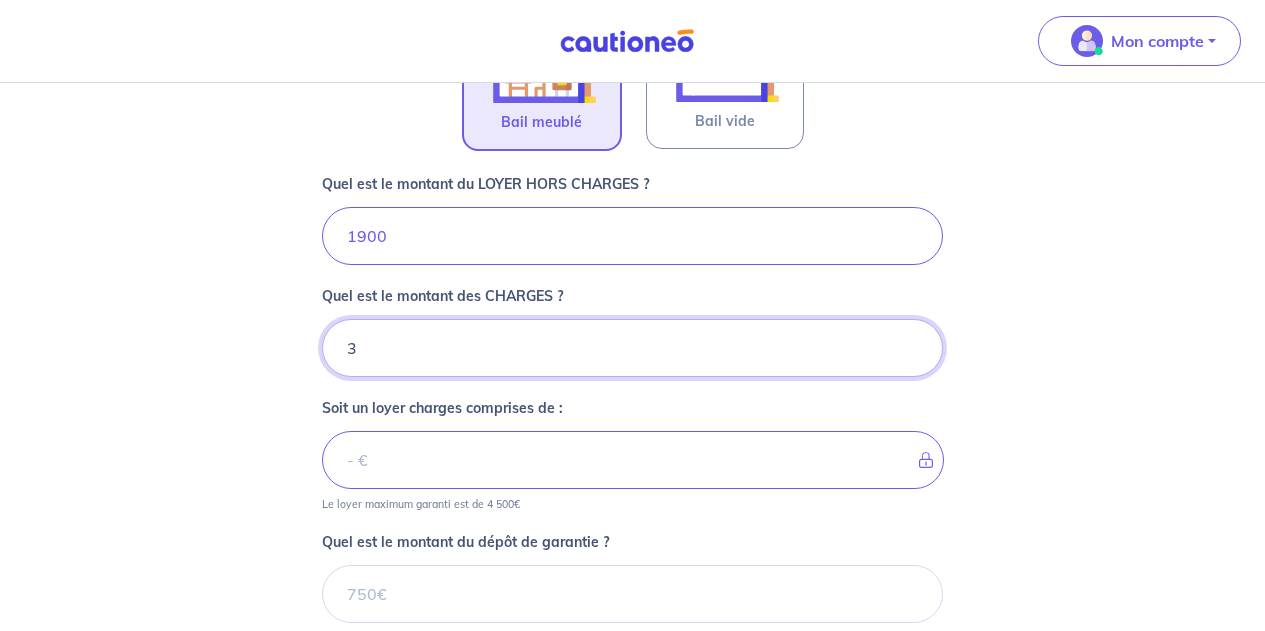 type on "35" 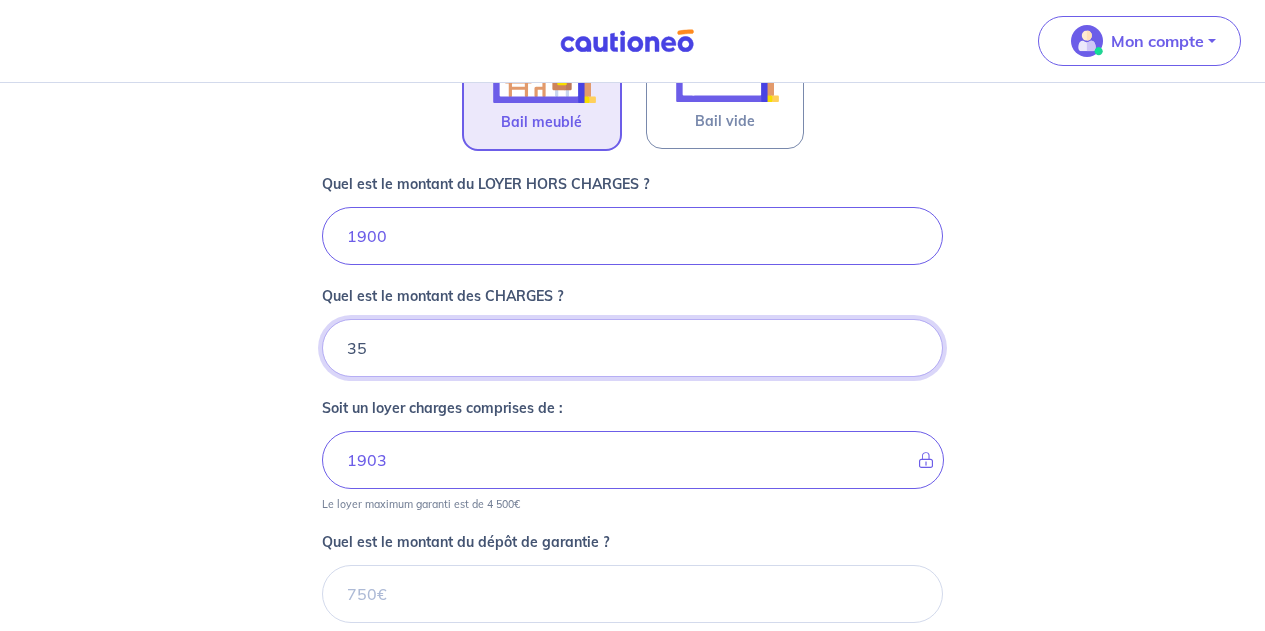 type on "1935" 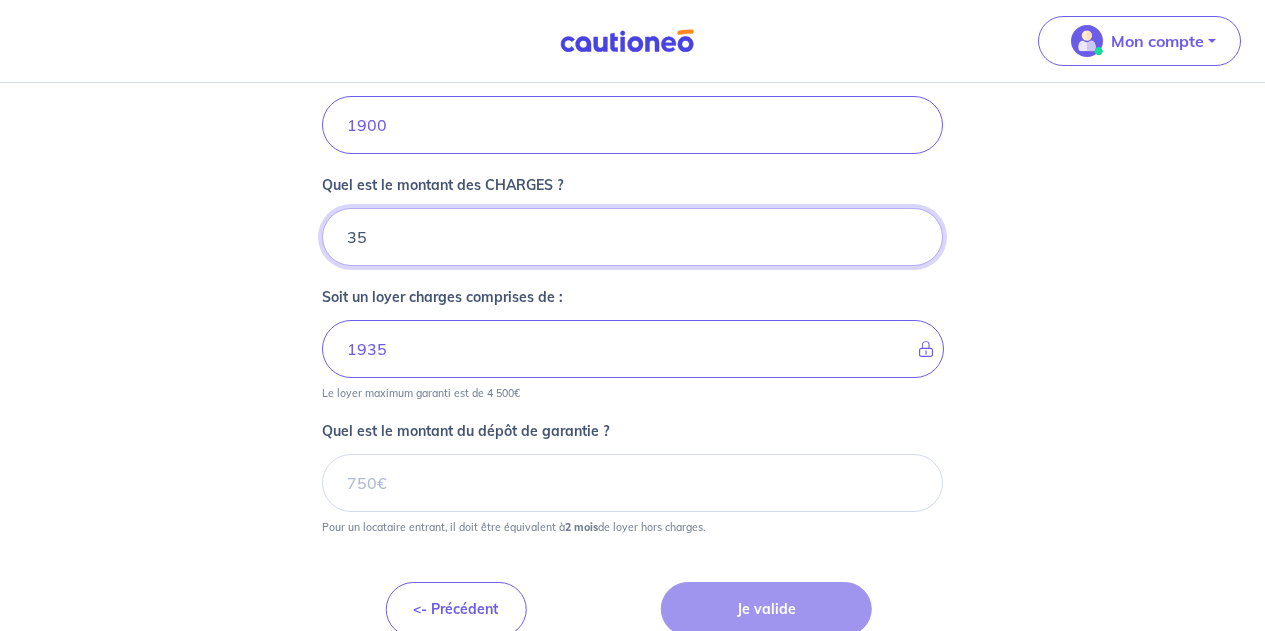 scroll, scrollTop: 852, scrollLeft: 0, axis: vertical 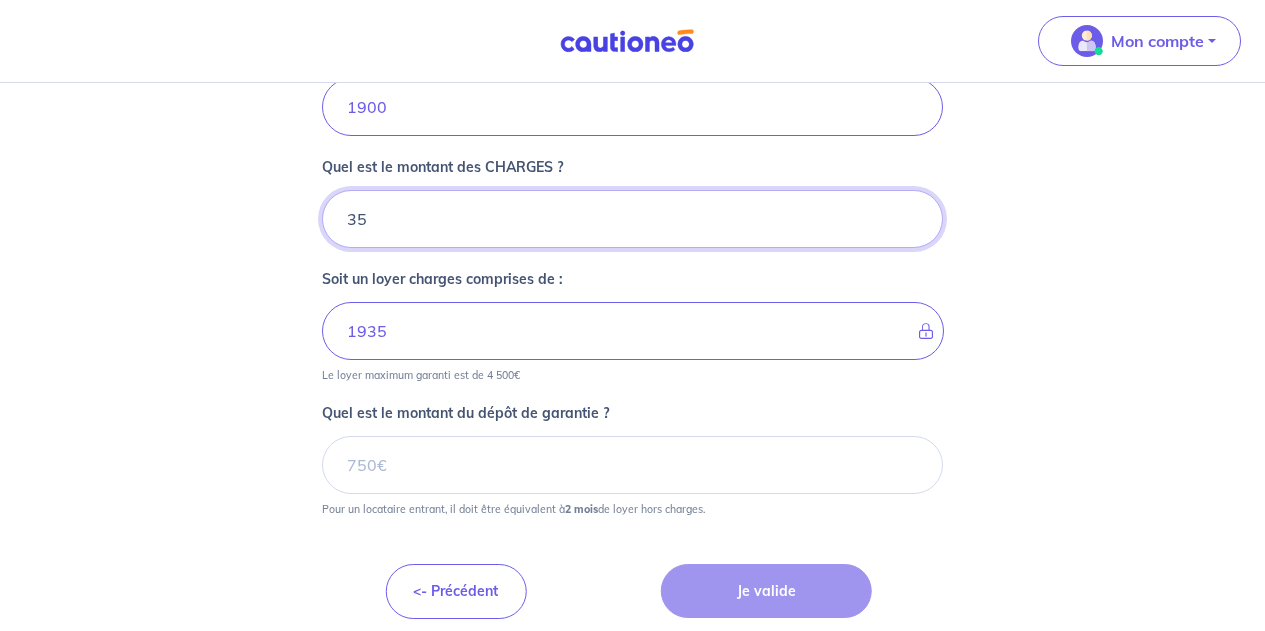 type on "35" 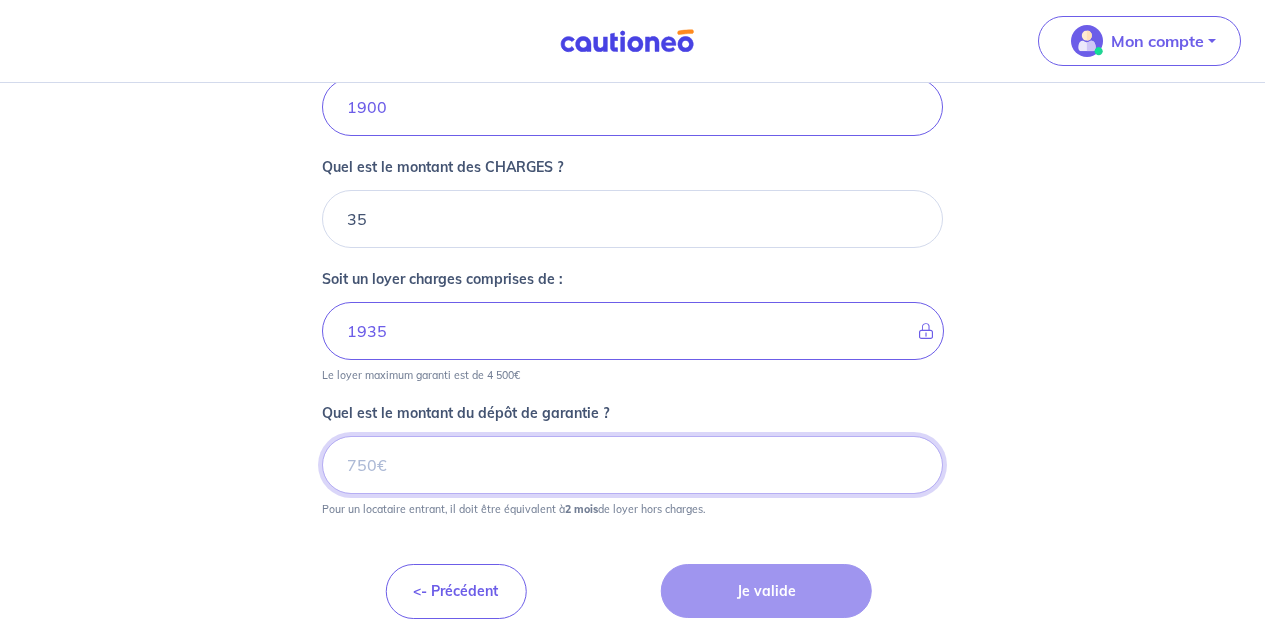 click on "Quel est le montant du dépôt de garantie ?" at bounding box center (632, 465) 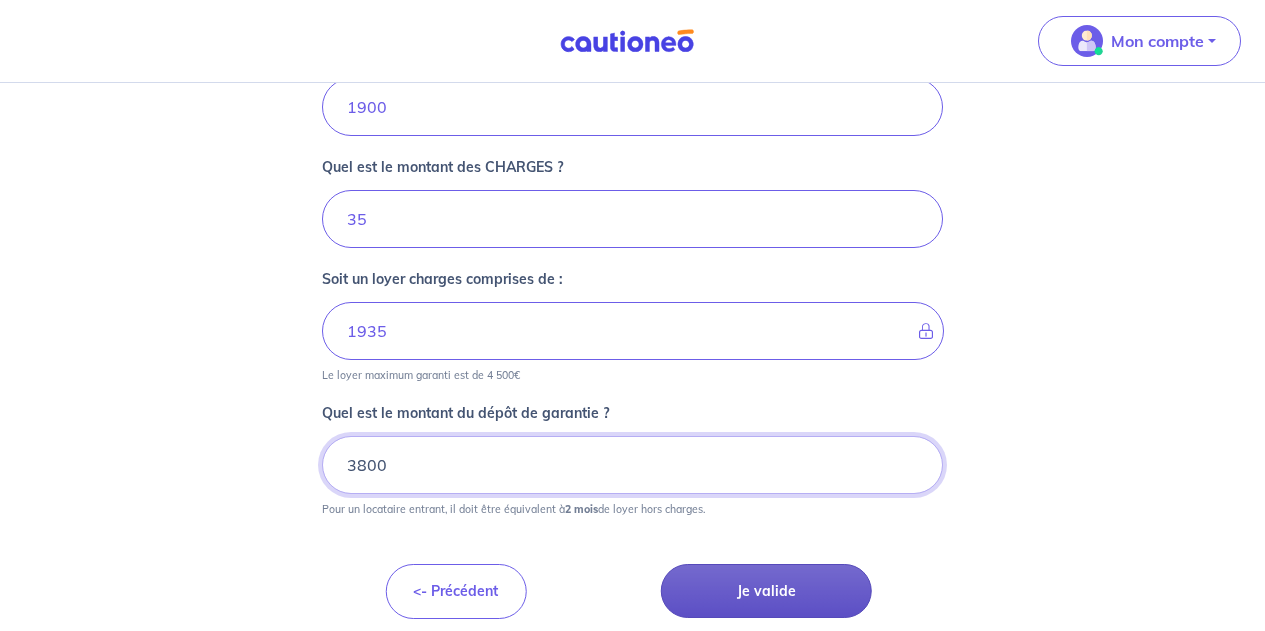 type on "3800" 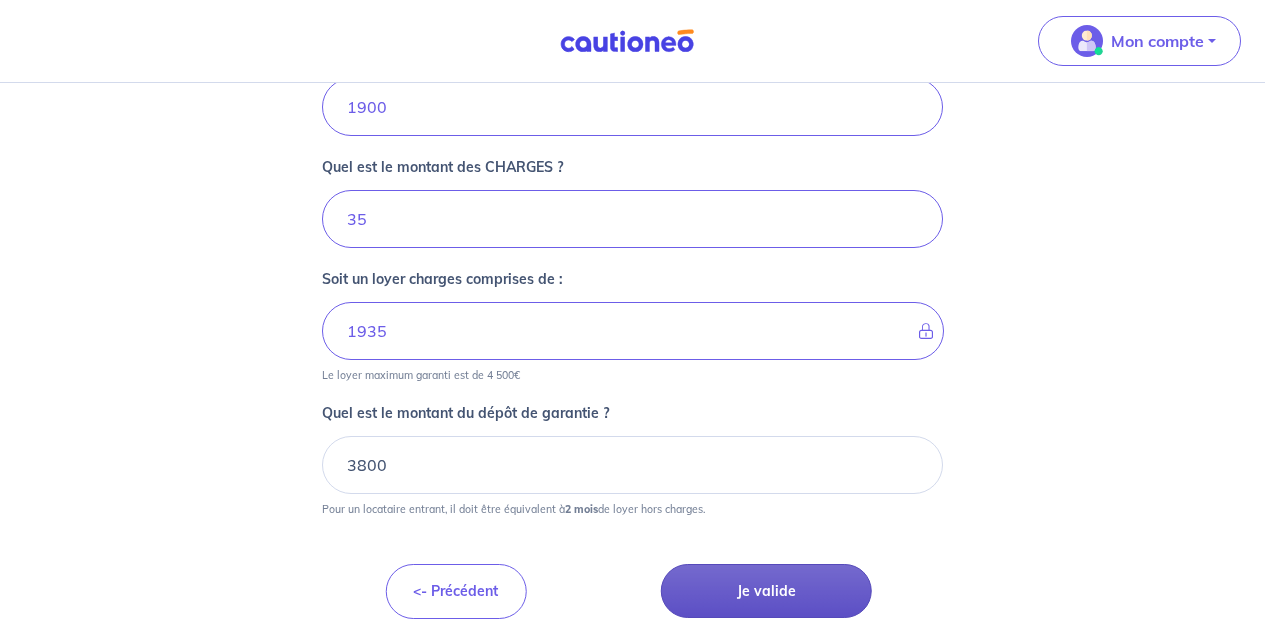 click on "Je valide" at bounding box center [766, 591] 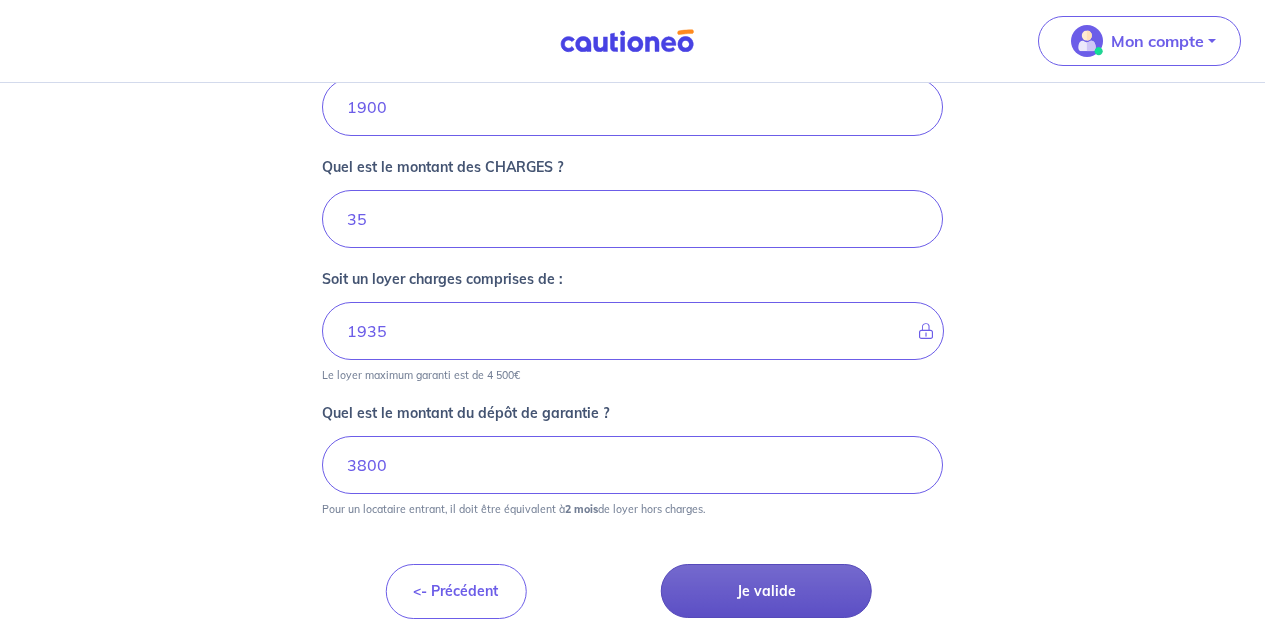 scroll, scrollTop: 0, scrollLeft: 0, axis: both 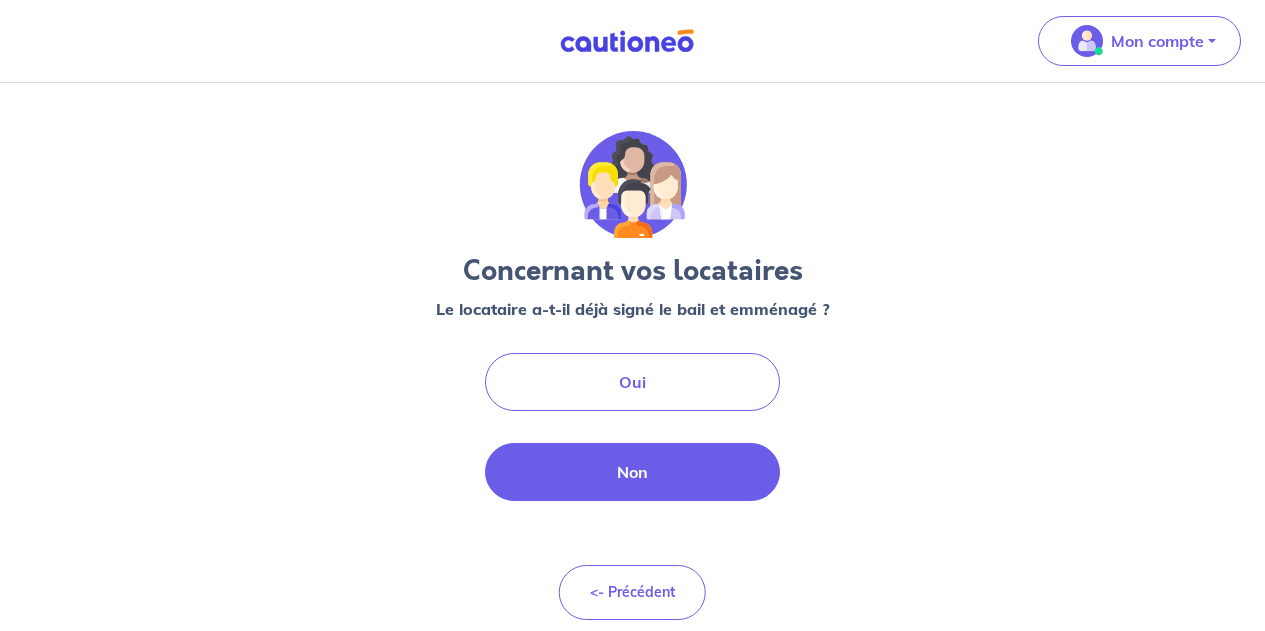 click on "Non" at bounding box center [633, 472] 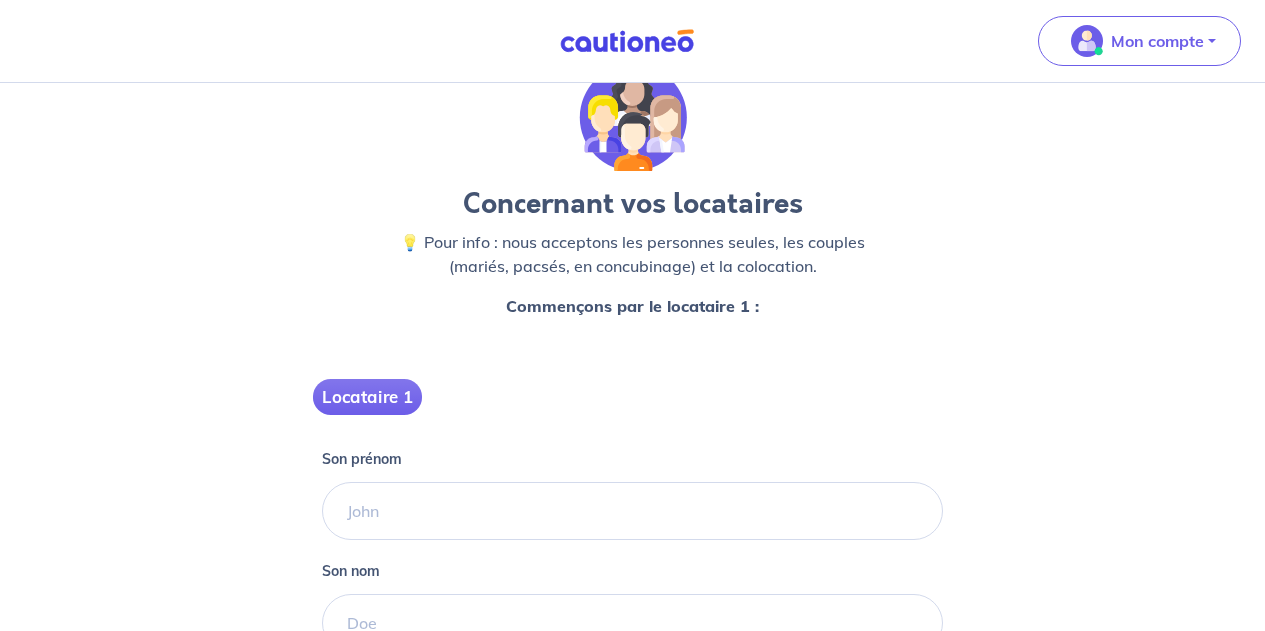 scroll, scrollTop: 223, scrollLeft: 0, axis: vertical 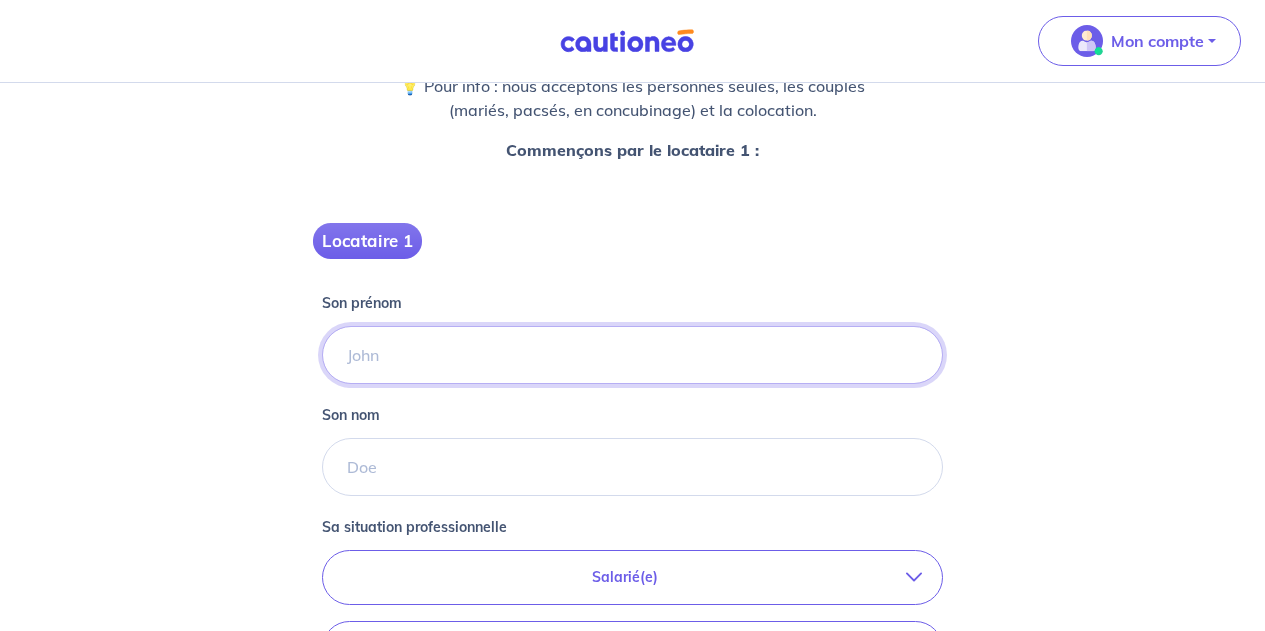 click on "Son prénom" at bounding box center [632, 355] 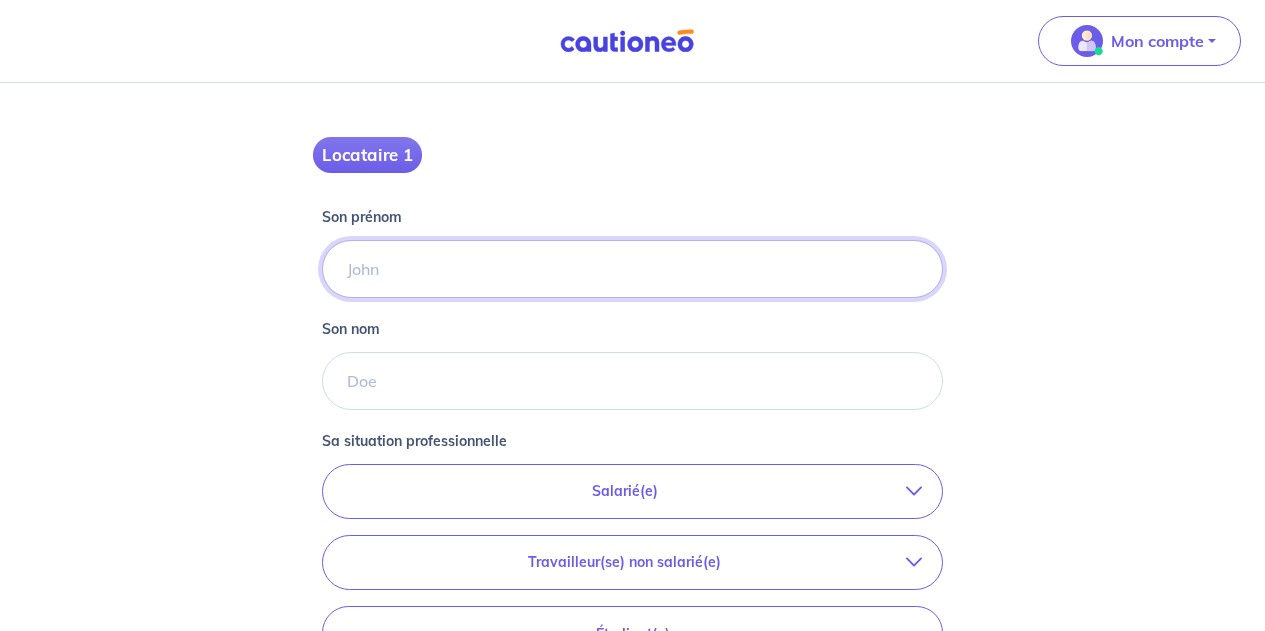 scroll, scrollTop: 310, scrollLeft: 0, axis: vertical 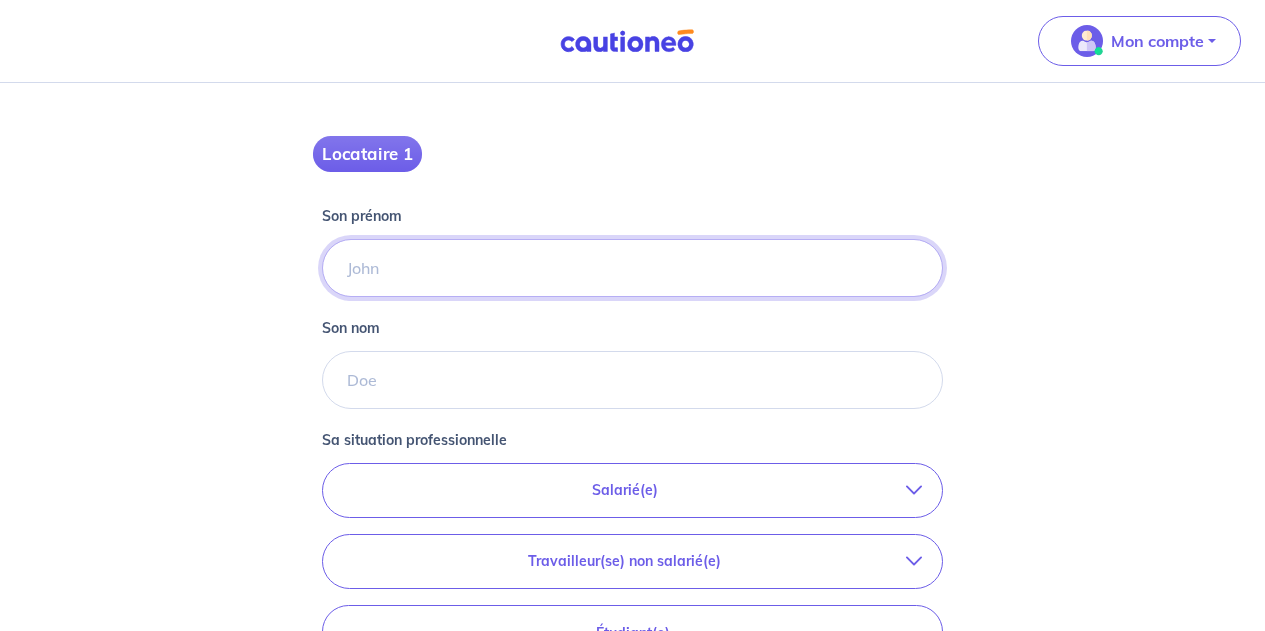 click on "Son prénom" at bounding box center [632, 268] 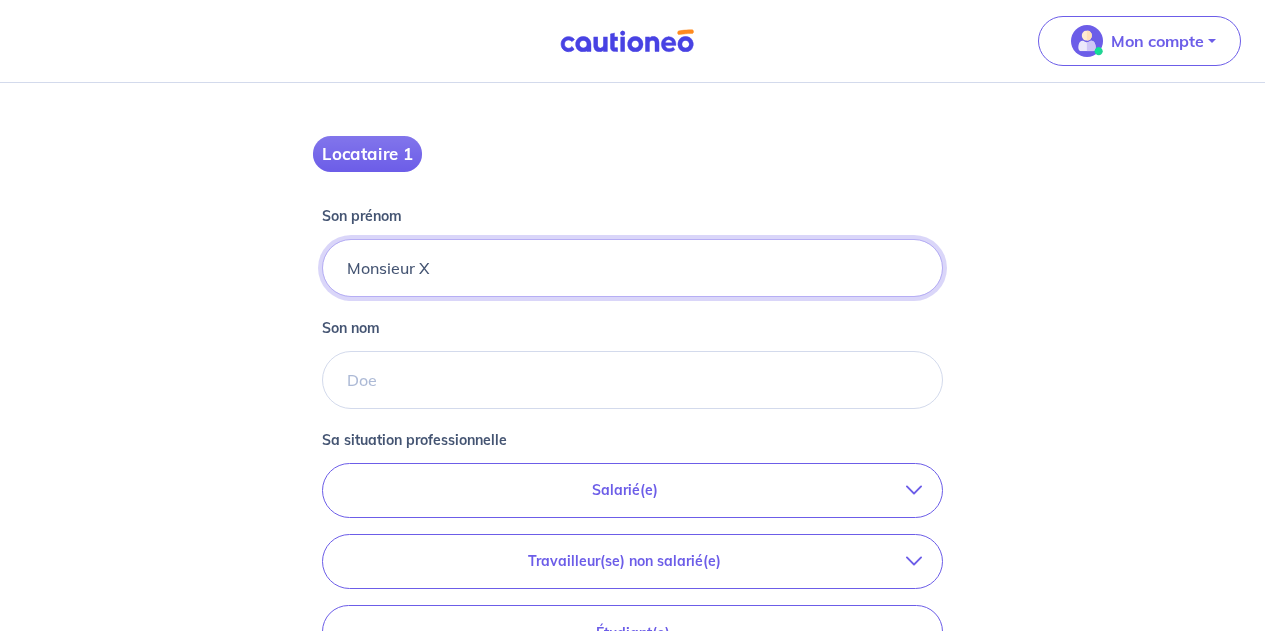 click on "Monsieur X" at bounding box center [632, 268] 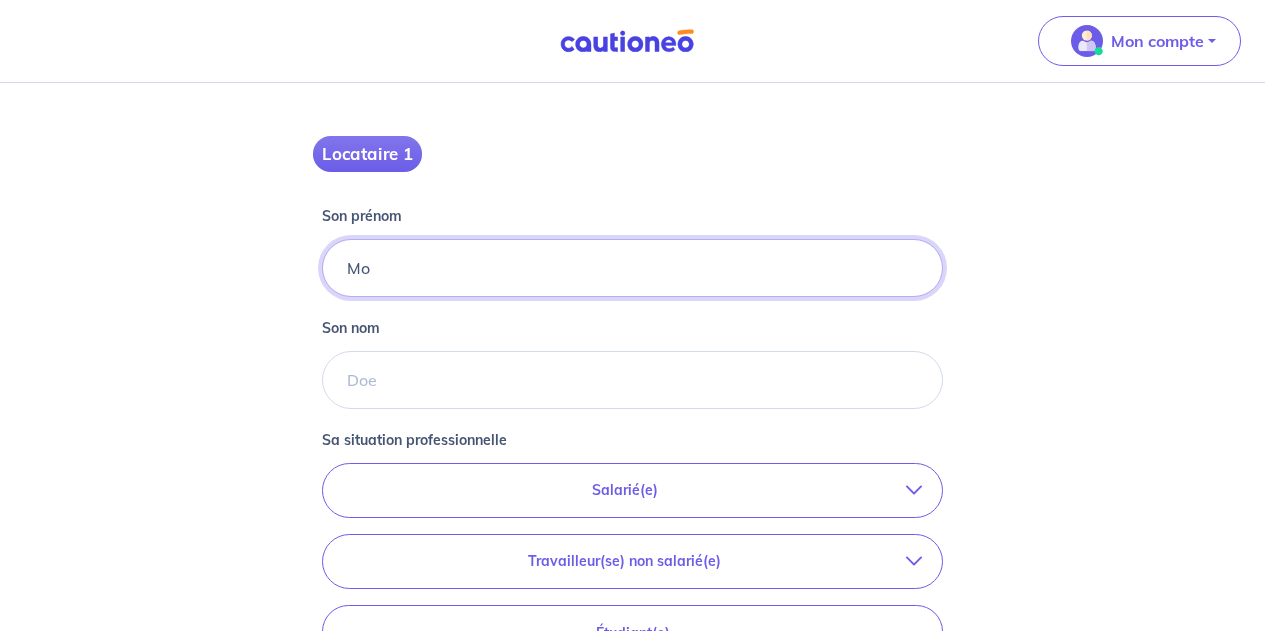 type on "M" 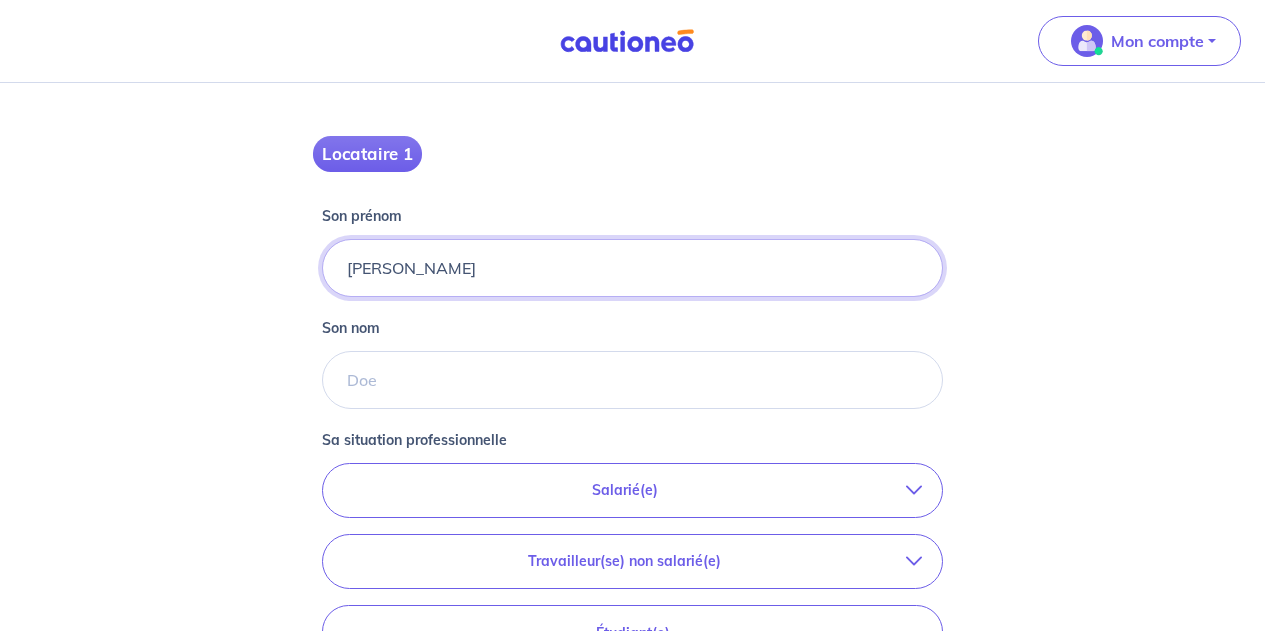 type on "charles" 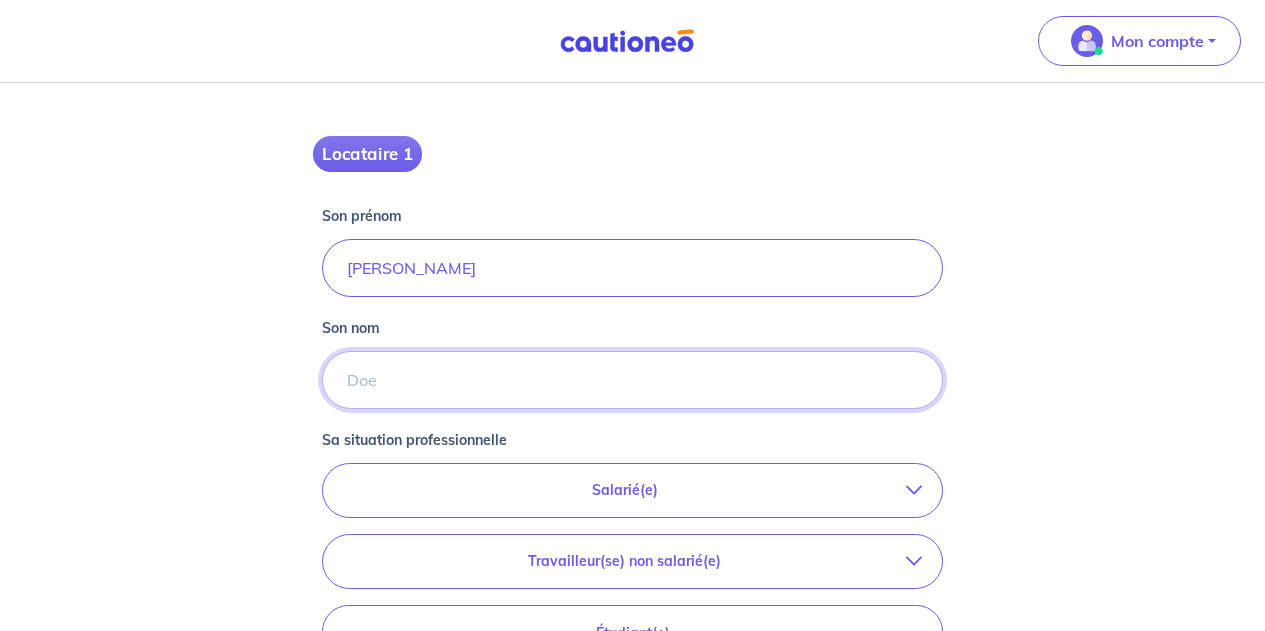 click on "Son nom" at bounding box center [632, 380] 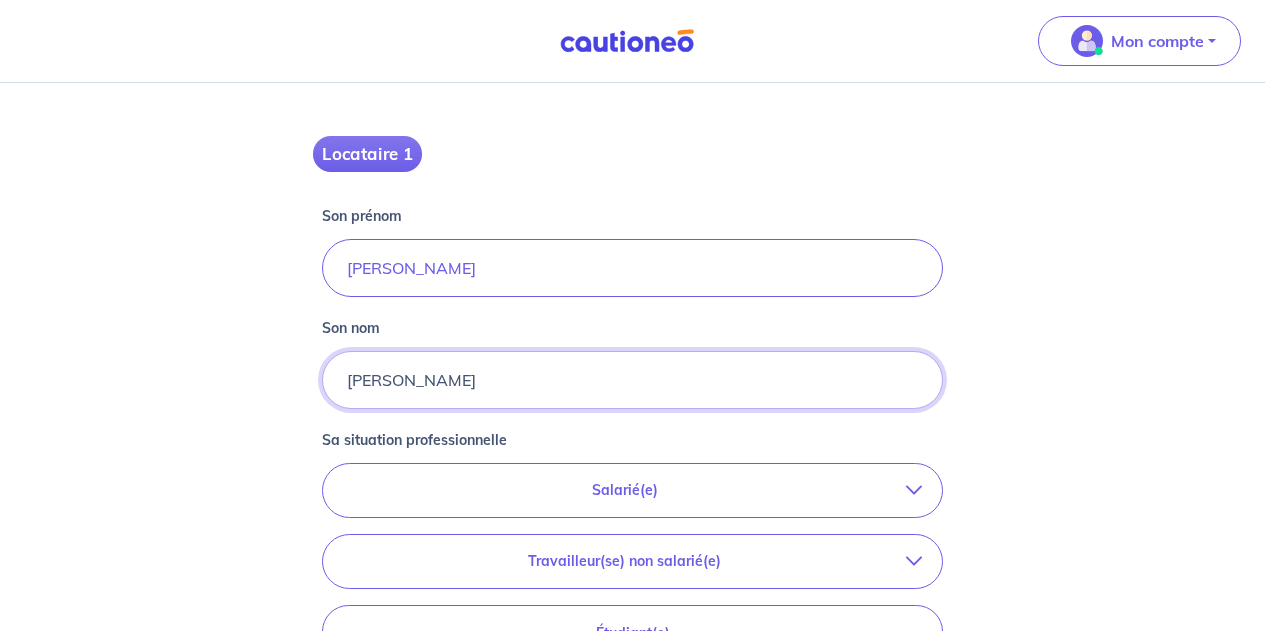 type on "Ingalls" 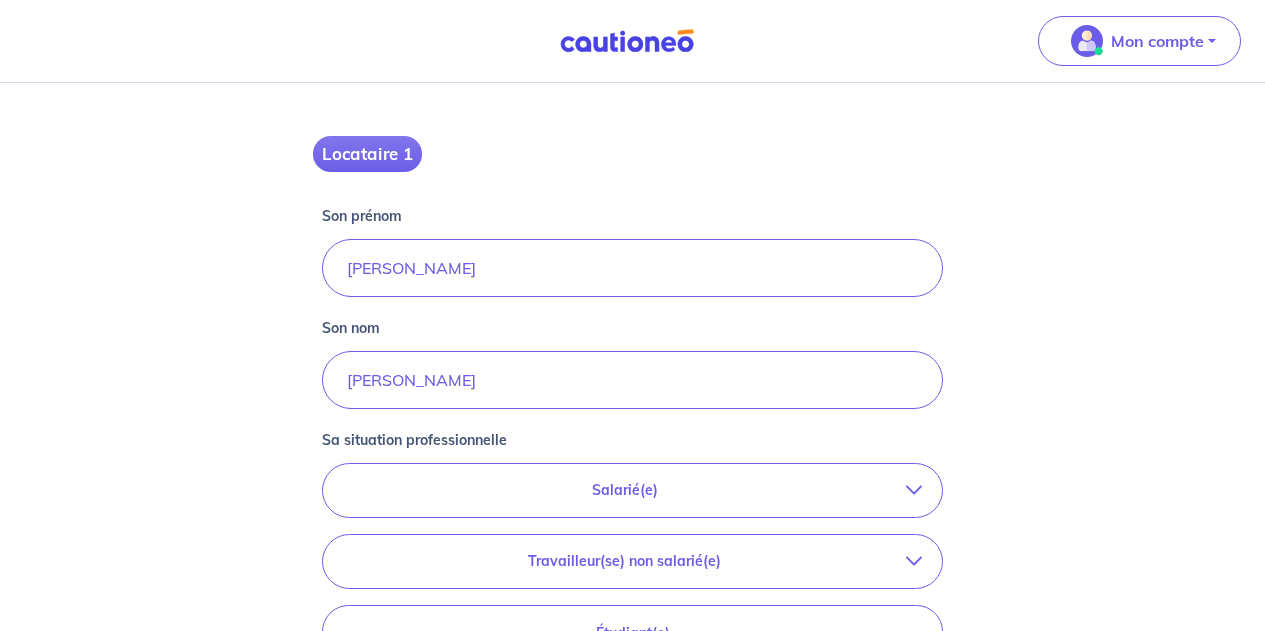 click on "Salarié(e)" at bounding box center (624, 490) 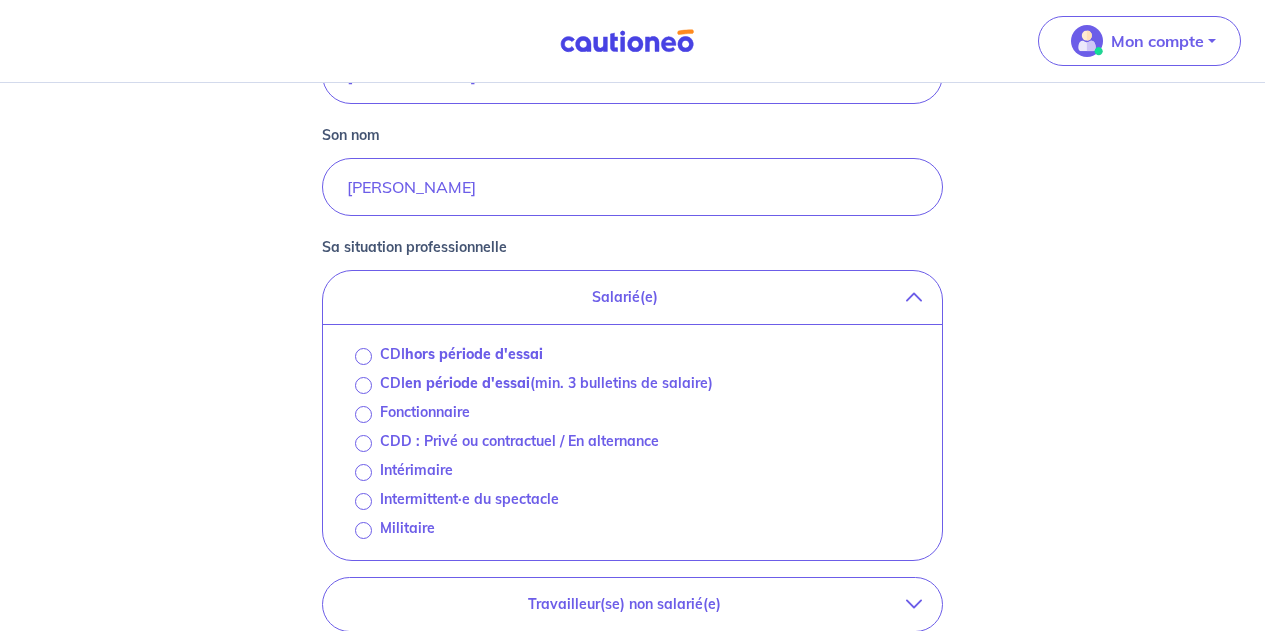 scroll, scrollTop: 506, scrollLeft: 0, axis: vertical 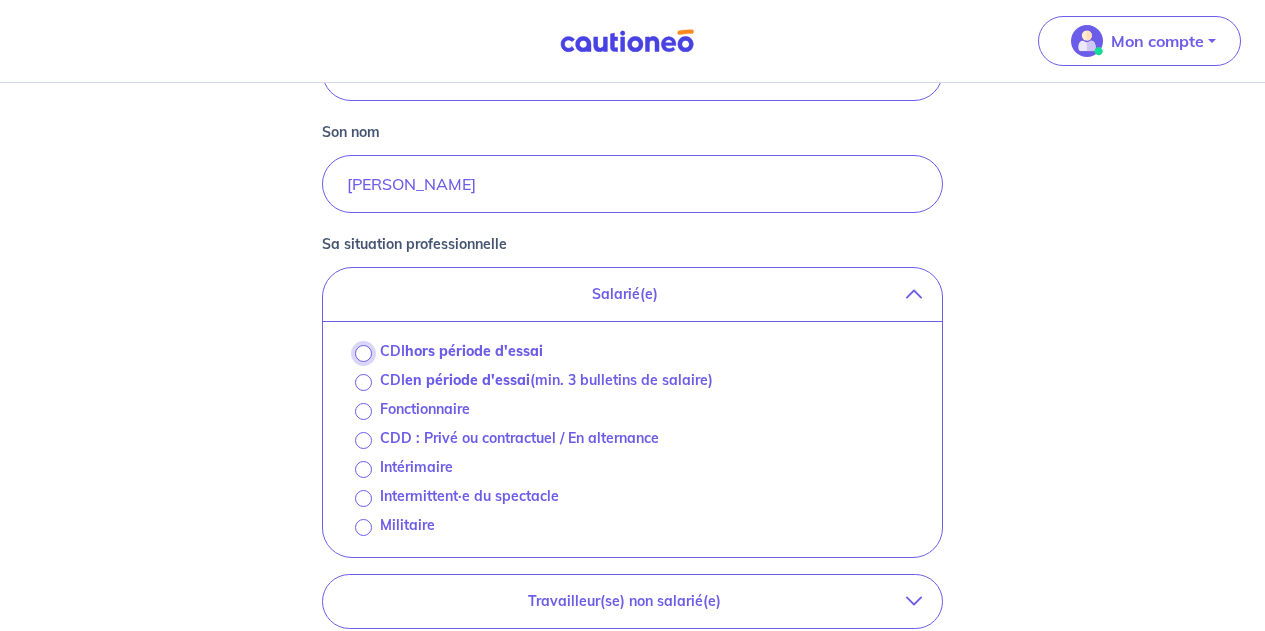 click on "CDI  hors période d'essai" at bounding box center (363, 353) 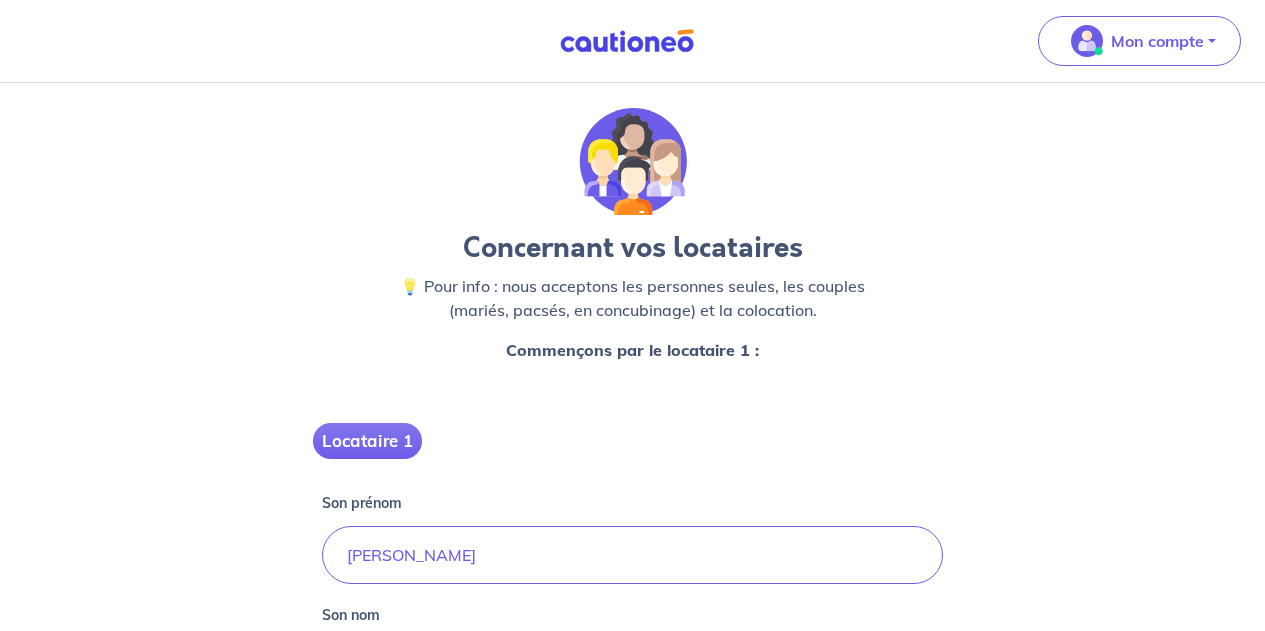 scroll, scrollTop: 0, scrollLeft: 0, axis: both 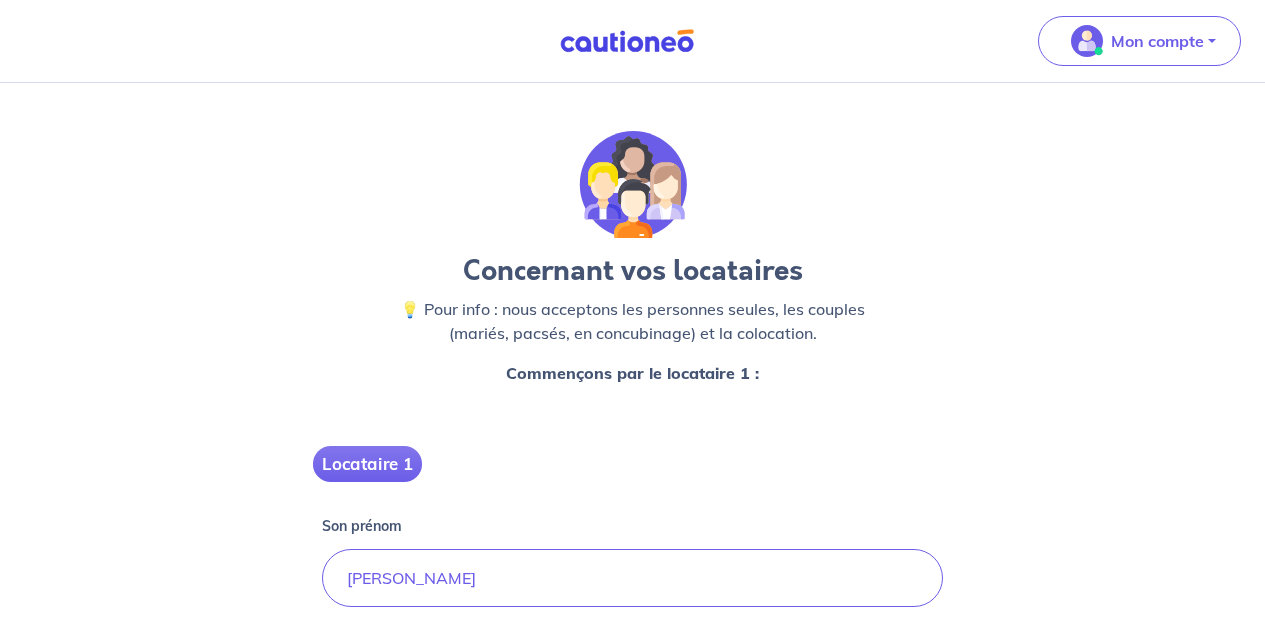 drag, startPoint x: 1264, startPoint y: 200, endPoint x: 1266, endPoint y: 260, distance: 60.033325 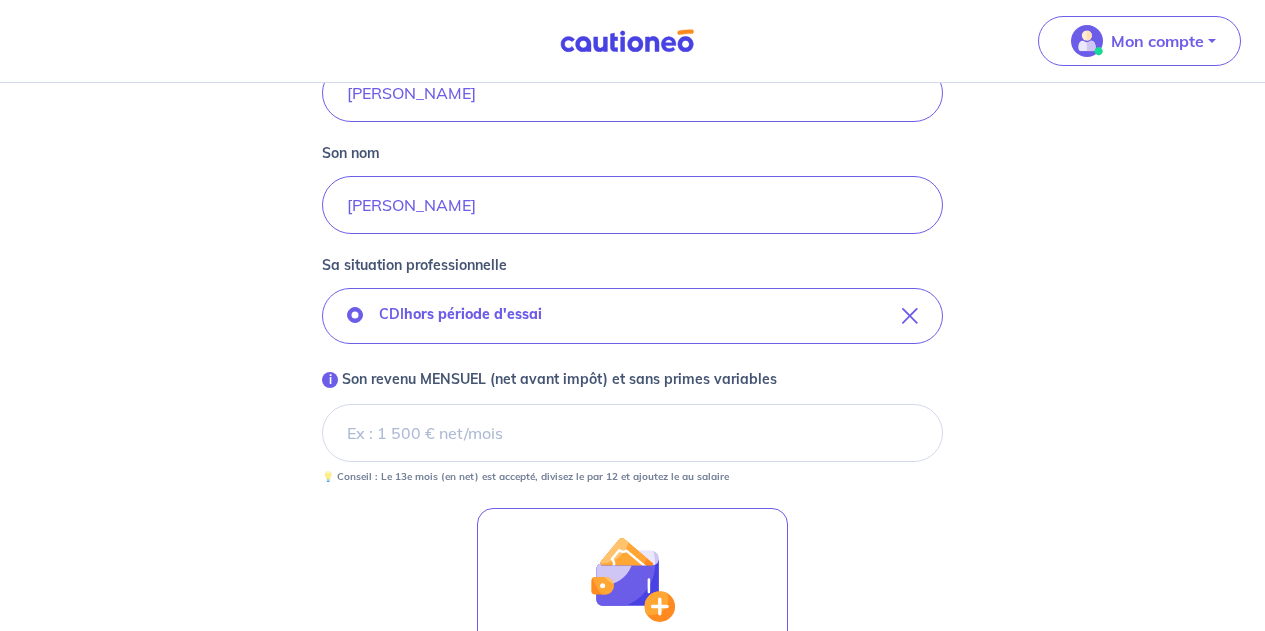 scroll, scrollTop: 489, scrollLeft: 0, axis: vertical 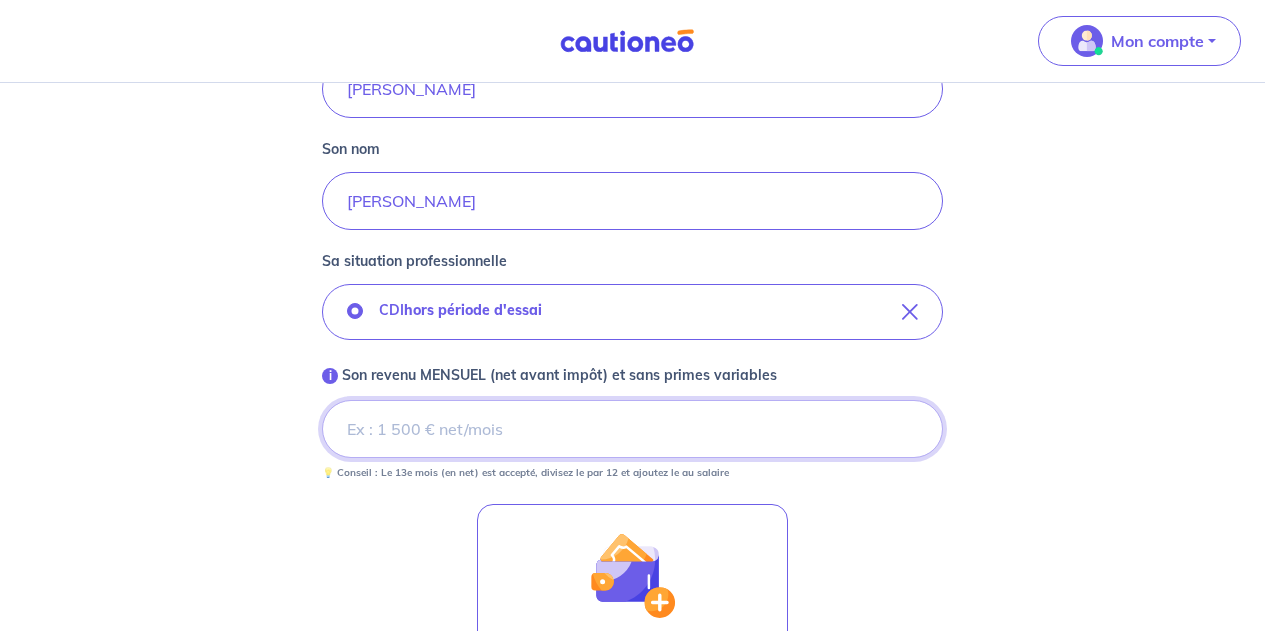 click on "i Son revenu MENSUEL (net avant impôt) et sans primes variables" at bounding box center [632, 429] 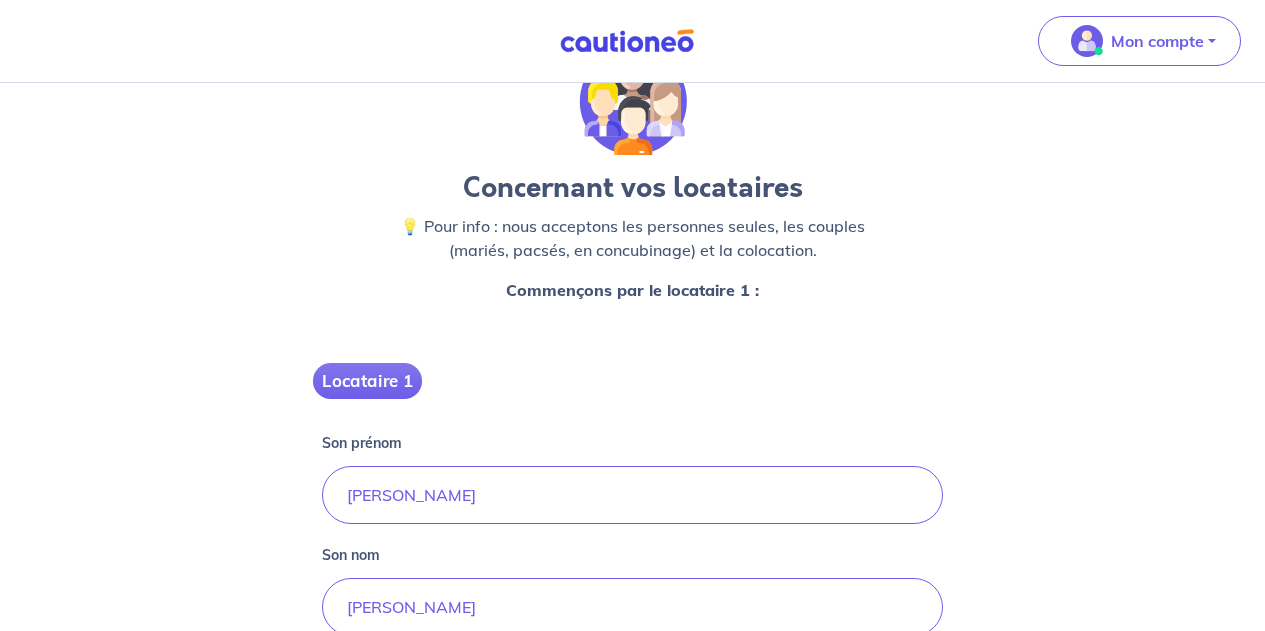 scroll, scrollTop: 0, scrollLeft: 0, axis: both 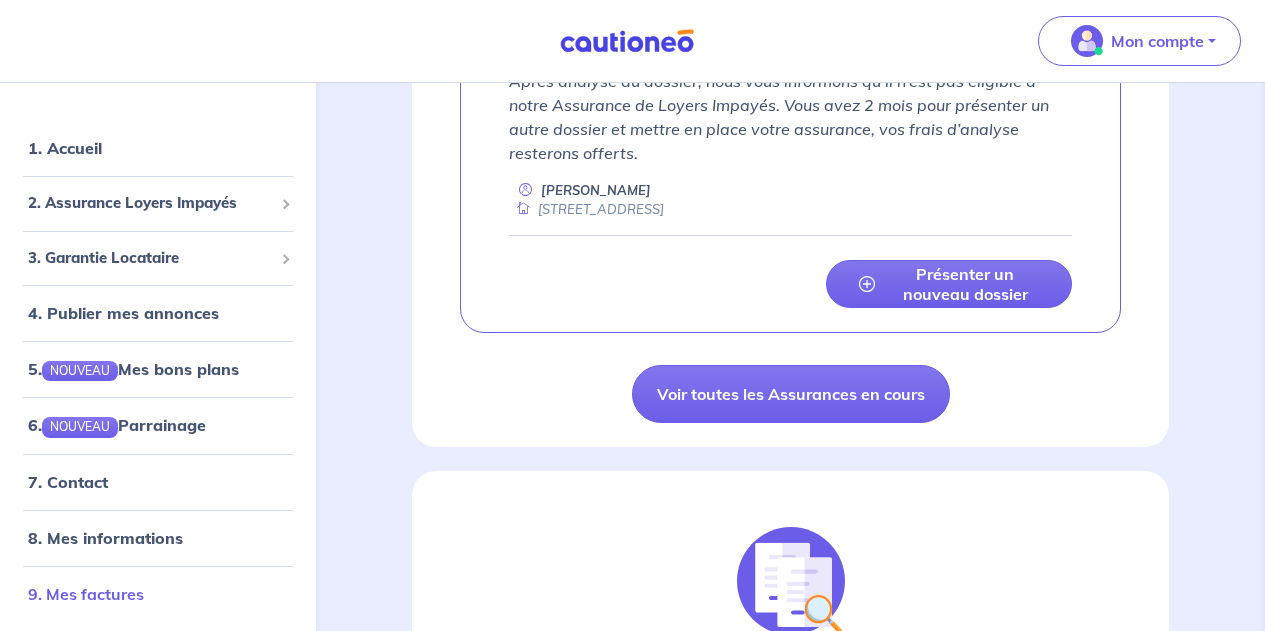 click on "9. Mes factures" at bounding box center (86, 594) 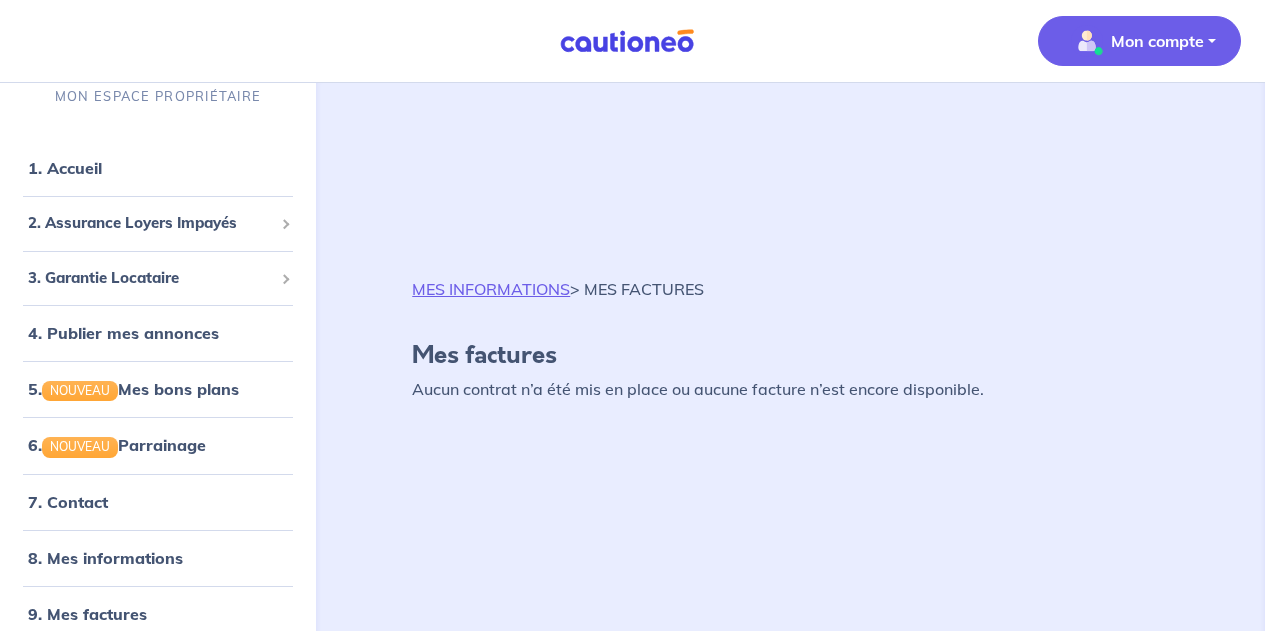 scroll, scrollTop: 0, scrollLeft: 0, axis: both 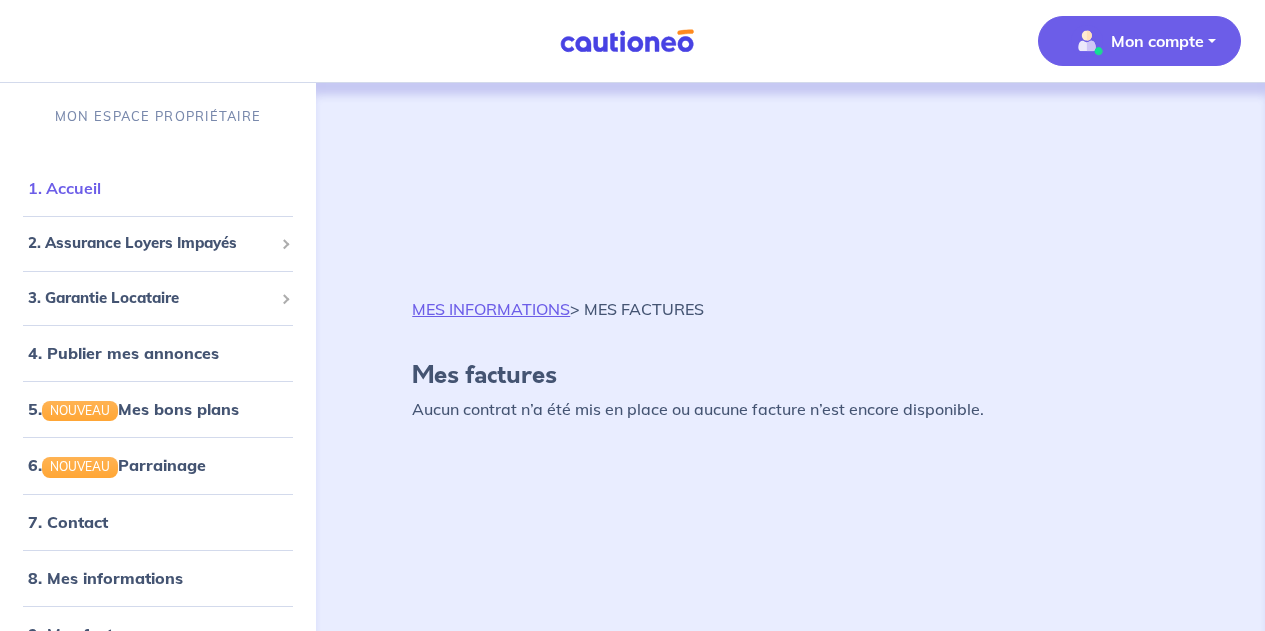 click on "1. Accueil" at bounding box center [64, 188] 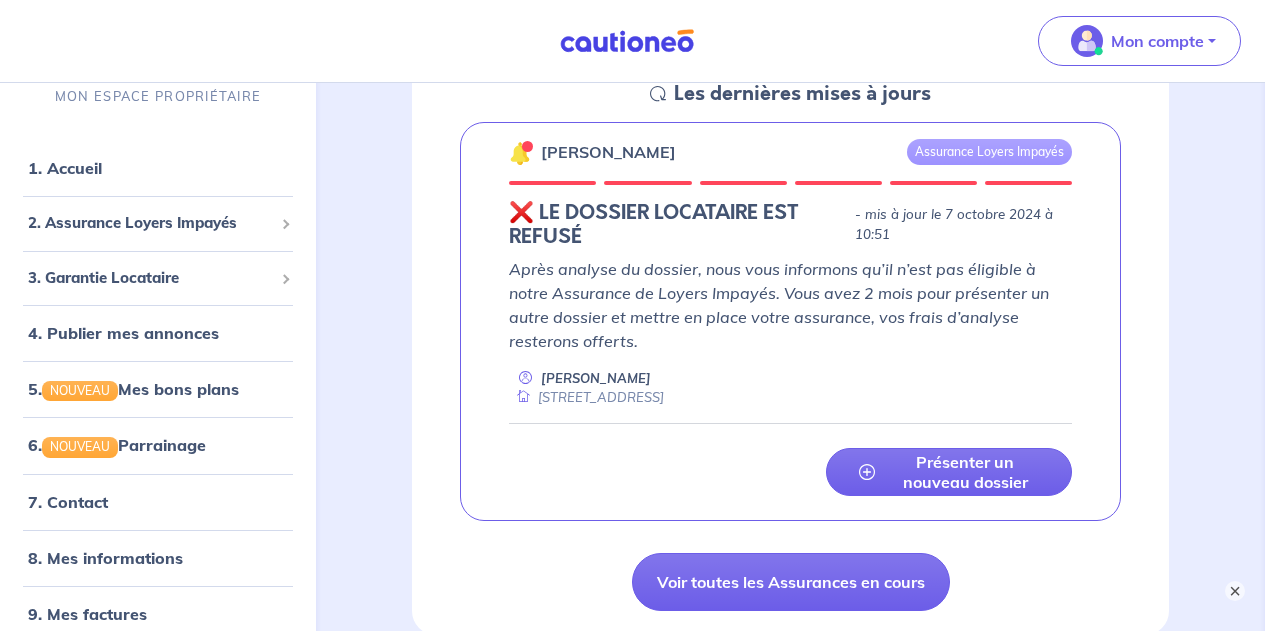scroll, scrollTop: 366, scrollLeft: 0, axis: vertical 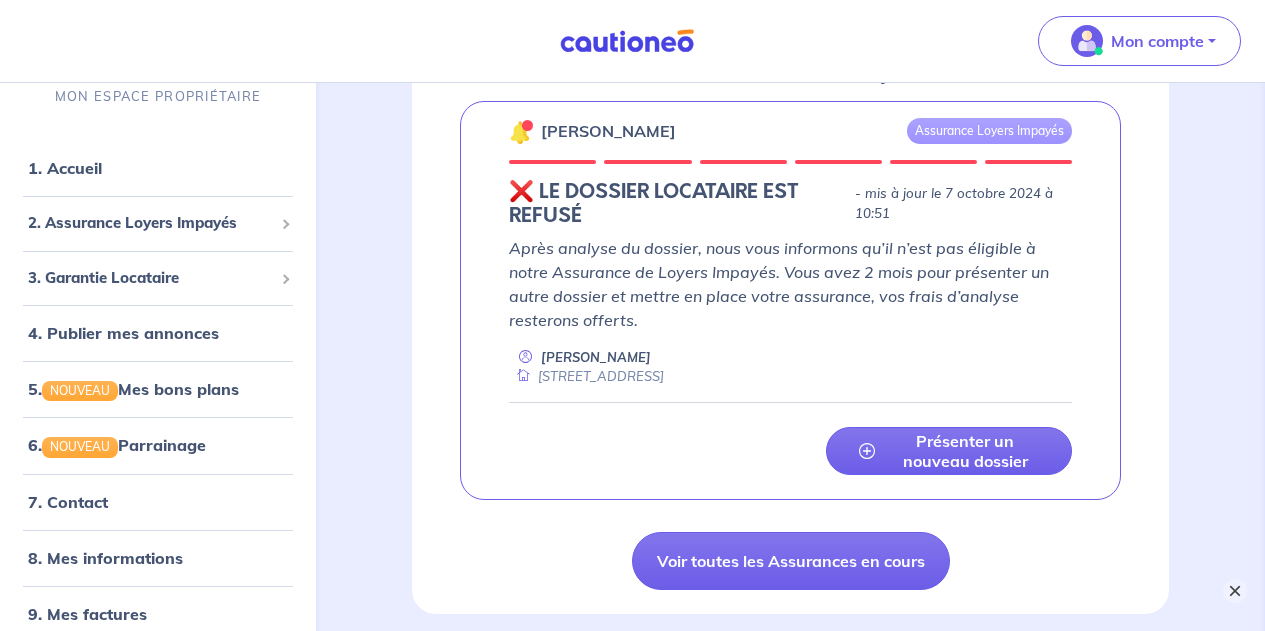 click on "×" at bounding box center (1235, 591) 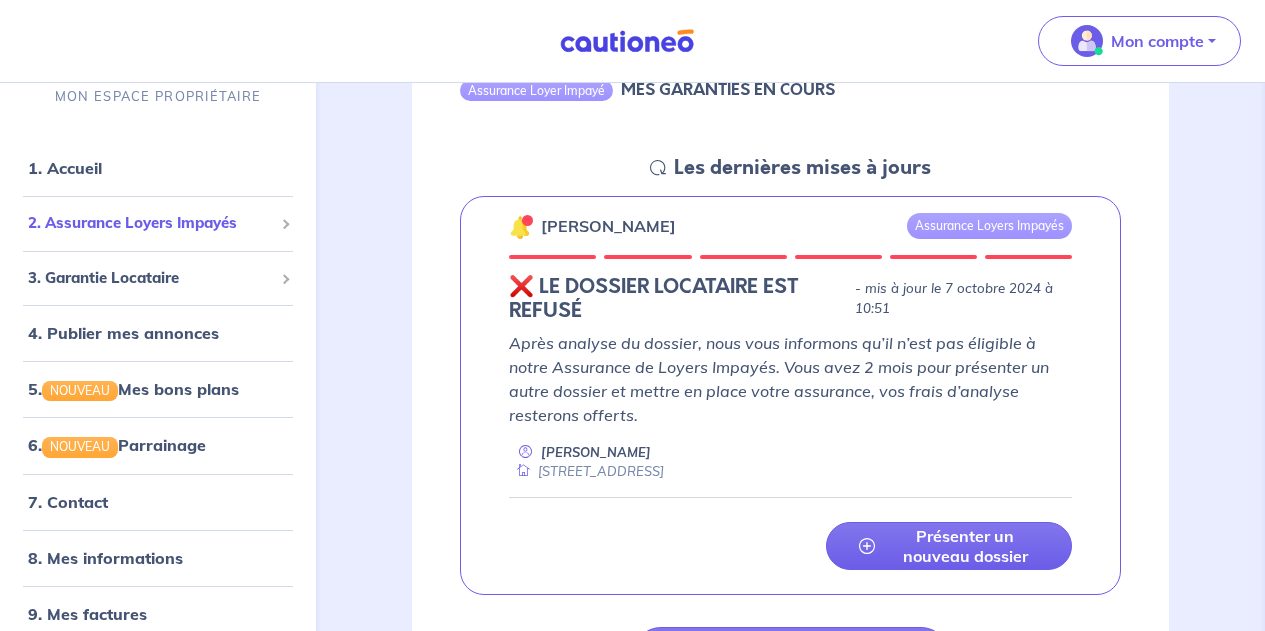 scroll, scrollTop: 0, scrollLeft: 0, axis: both 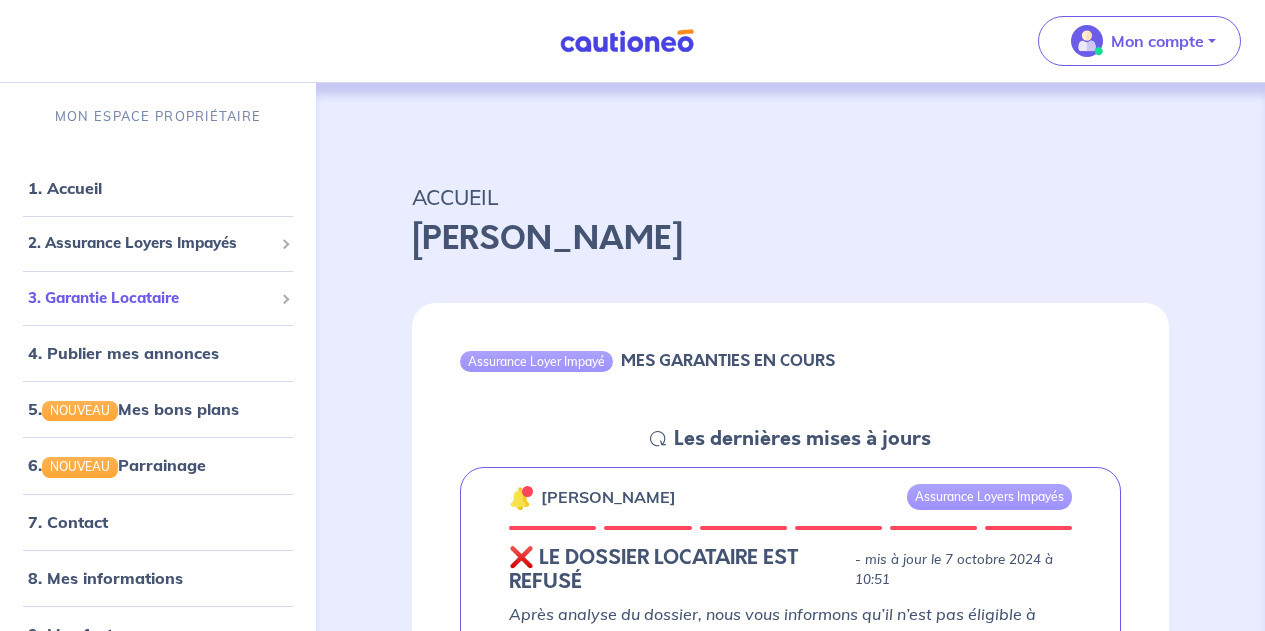 click on "3. Garantie Locataire" at bounding box center (150, 298) 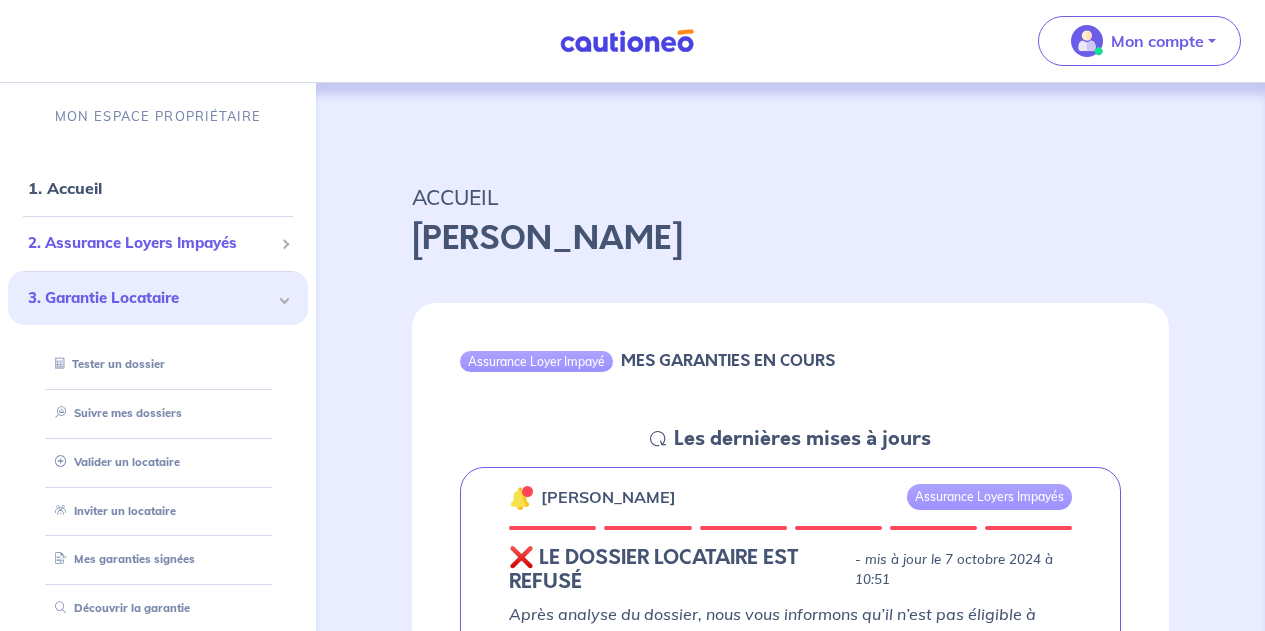 click on "2. Assurance Loyers Impayés" at bounding box center (150, 243) 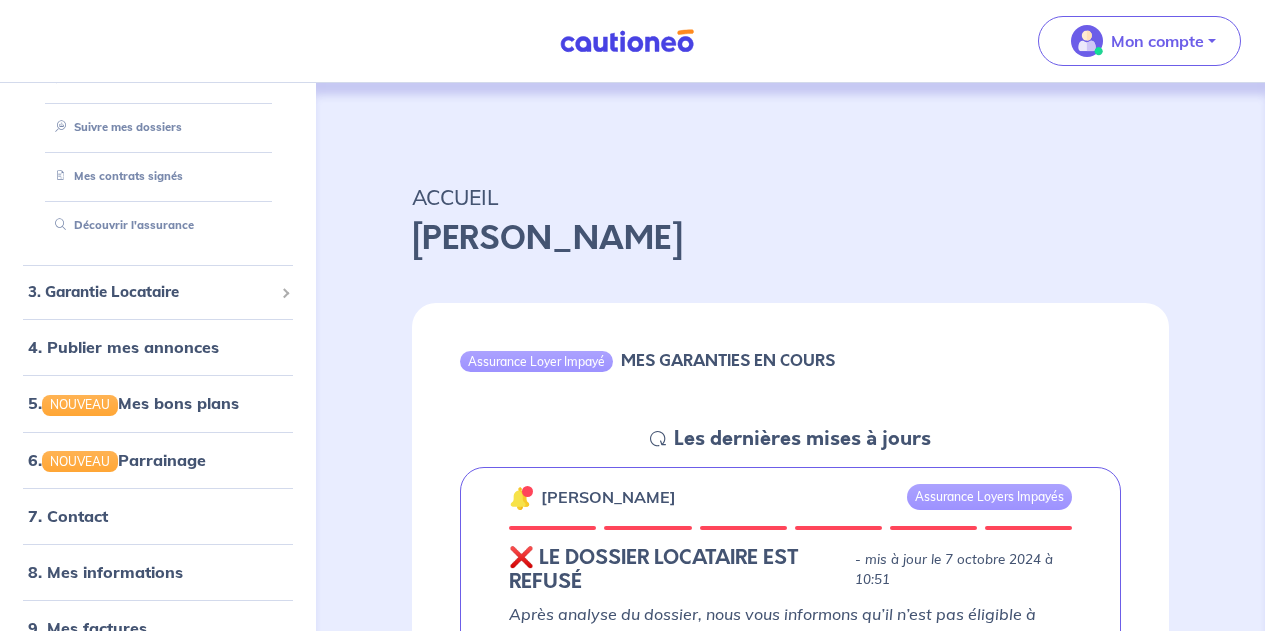 scroll, scrollTop: 237, scrollLeft: 0, axis: vertical 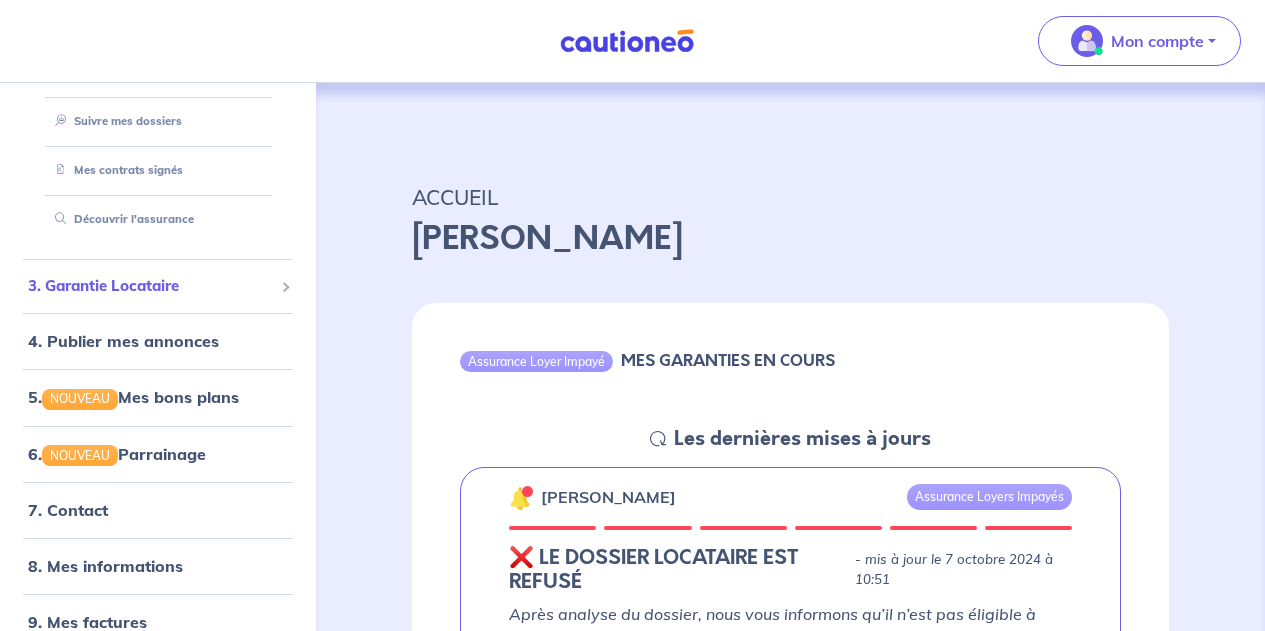 click on "3. Garantie Locataire" at bounding box center (158, 286) 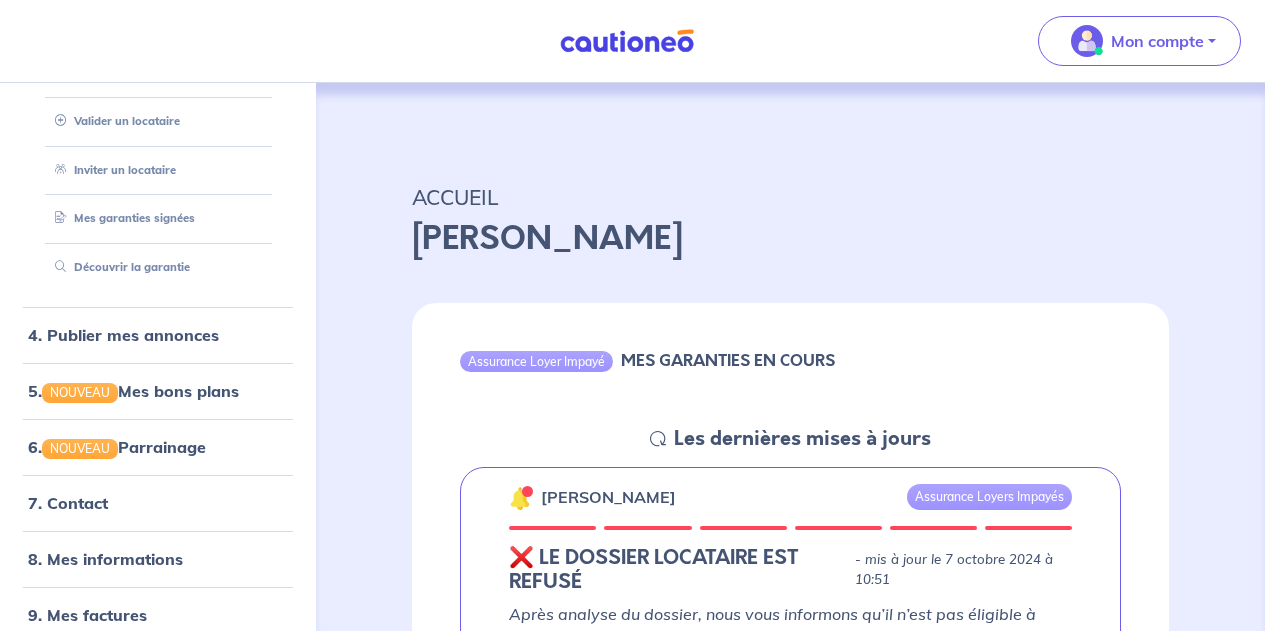 scroll, scrollTop: 343, scrollLeft: 0, axis: vertical 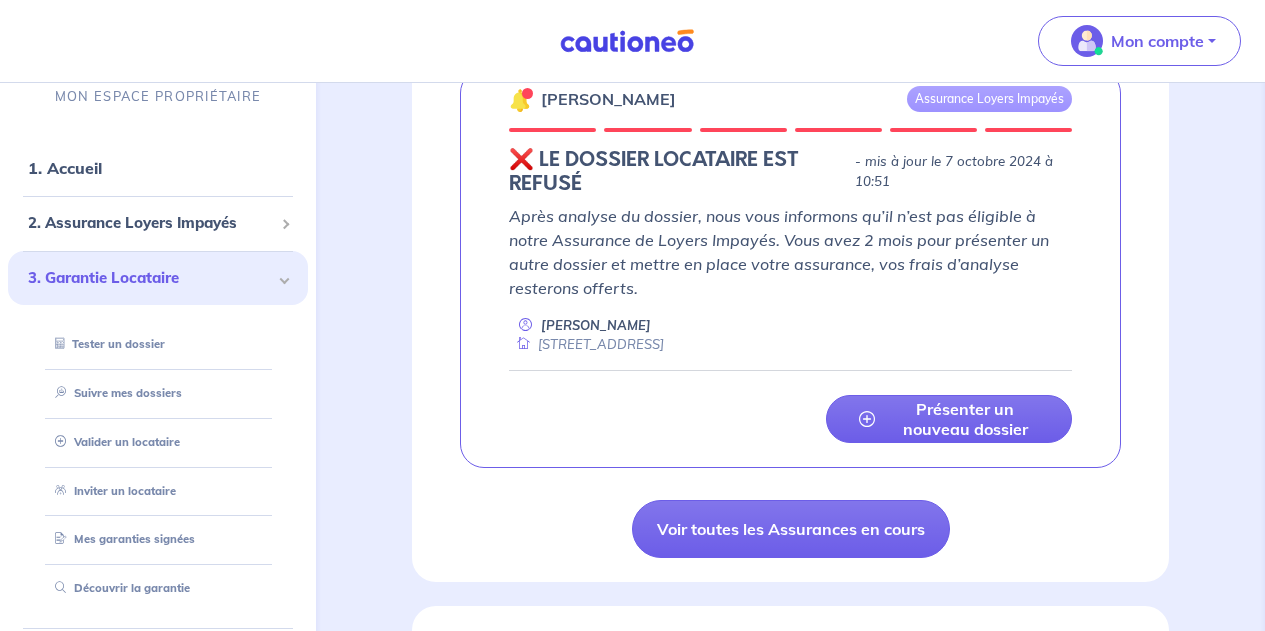click on "Après analyse du dossier, nous vous informons qu’il n’est pas éligible à notre Assurance de Loyers Impayés. Vous avez 2 mois pour présenter un autre dossier et mettre en place votre assurance, vos frais d’analyse resterons offerts." at bounding box center [790, 252] 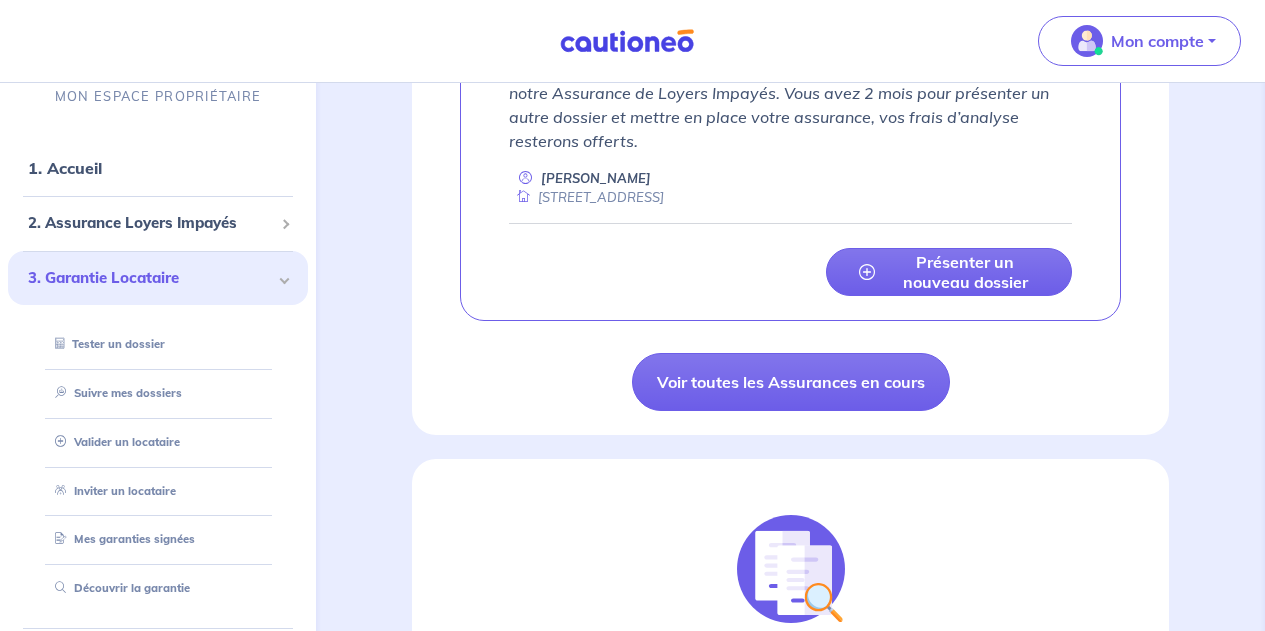 scroll, scrollTop: 574, scrollLeft: 0, axis: vertical 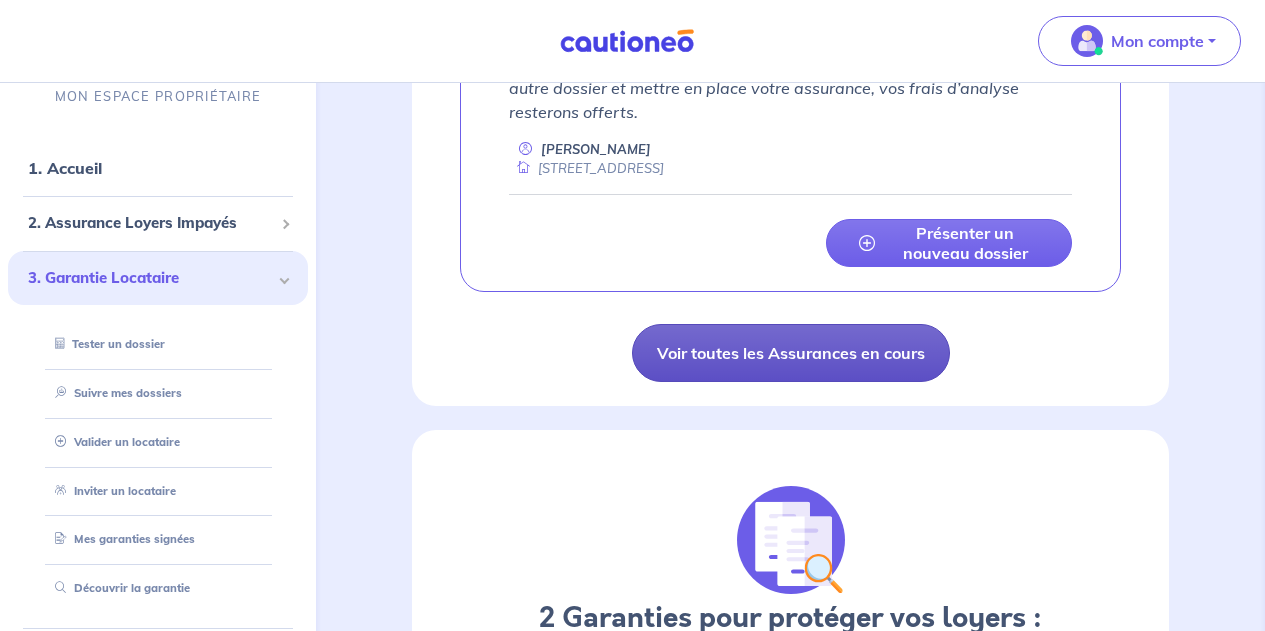 click on "Voir toutes les Assurances en cours" at bounding box center (791, 353) 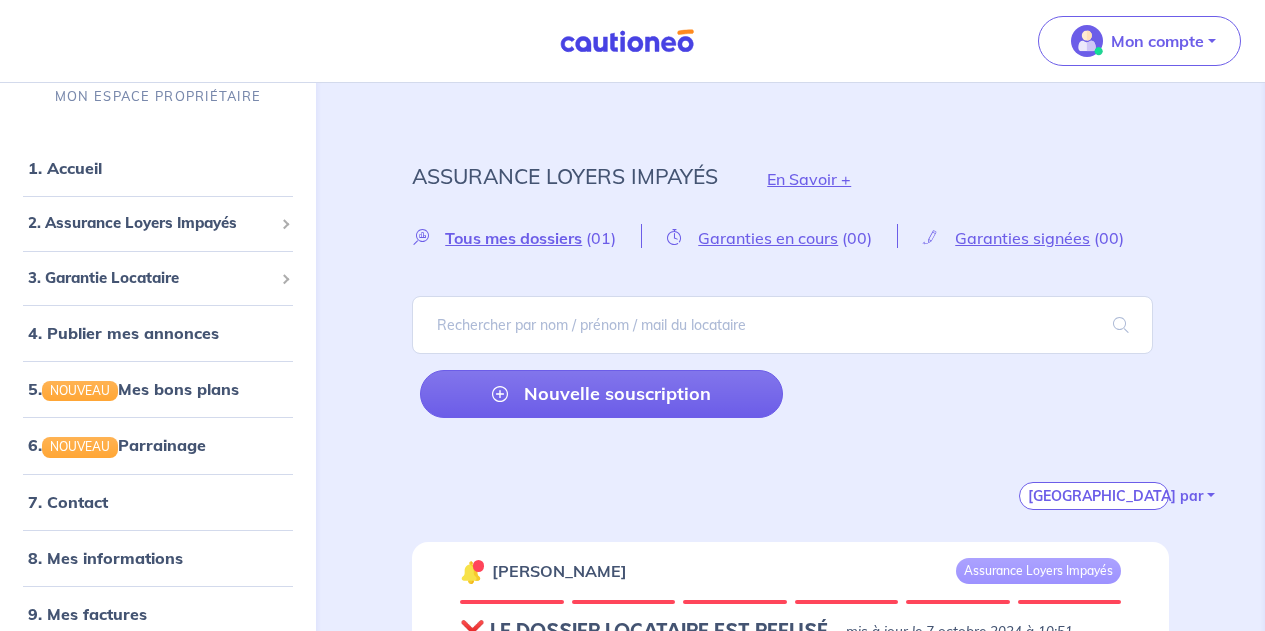 scroll, scrollTop: 21, scrollLeft: 0, axis: vertical 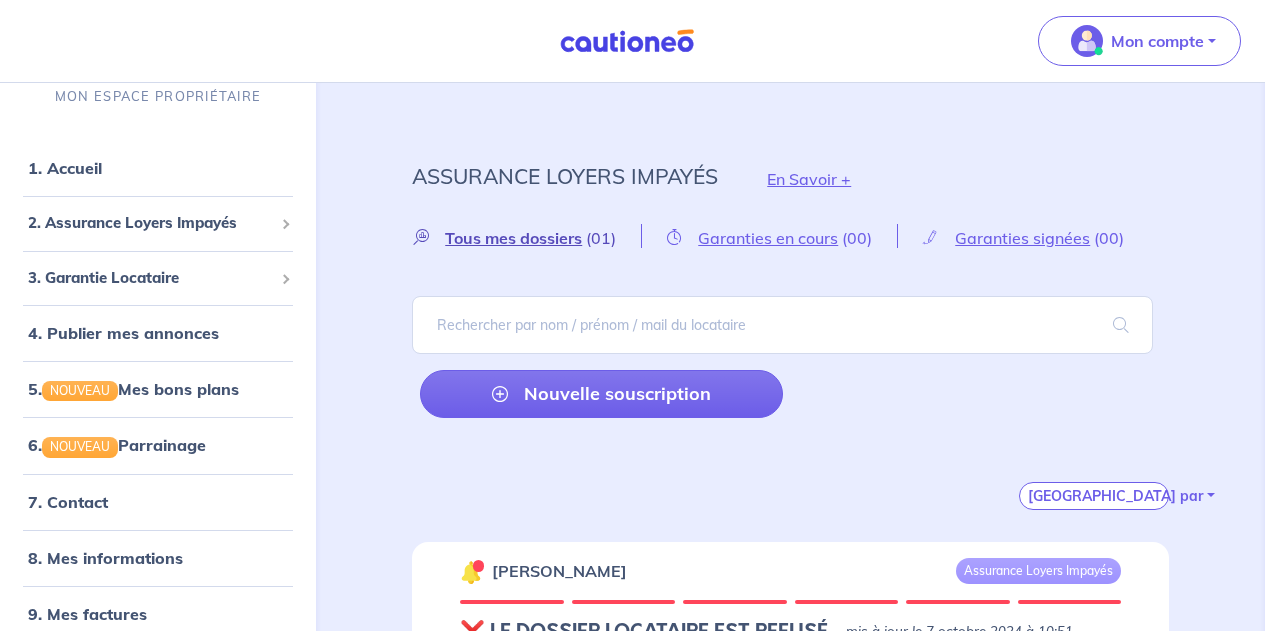 click on "Tous mes dossiers" at bounding box center (513, 238) 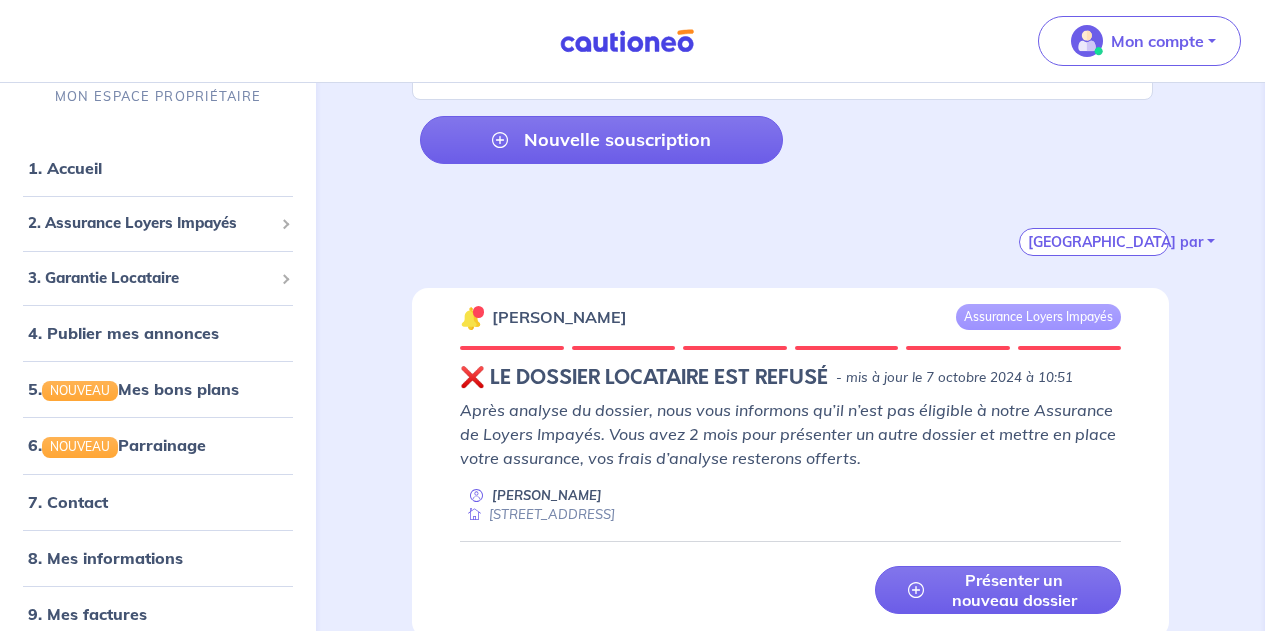 scroll, scrollTop: 276, scrollLeft: 0, axis: vertical 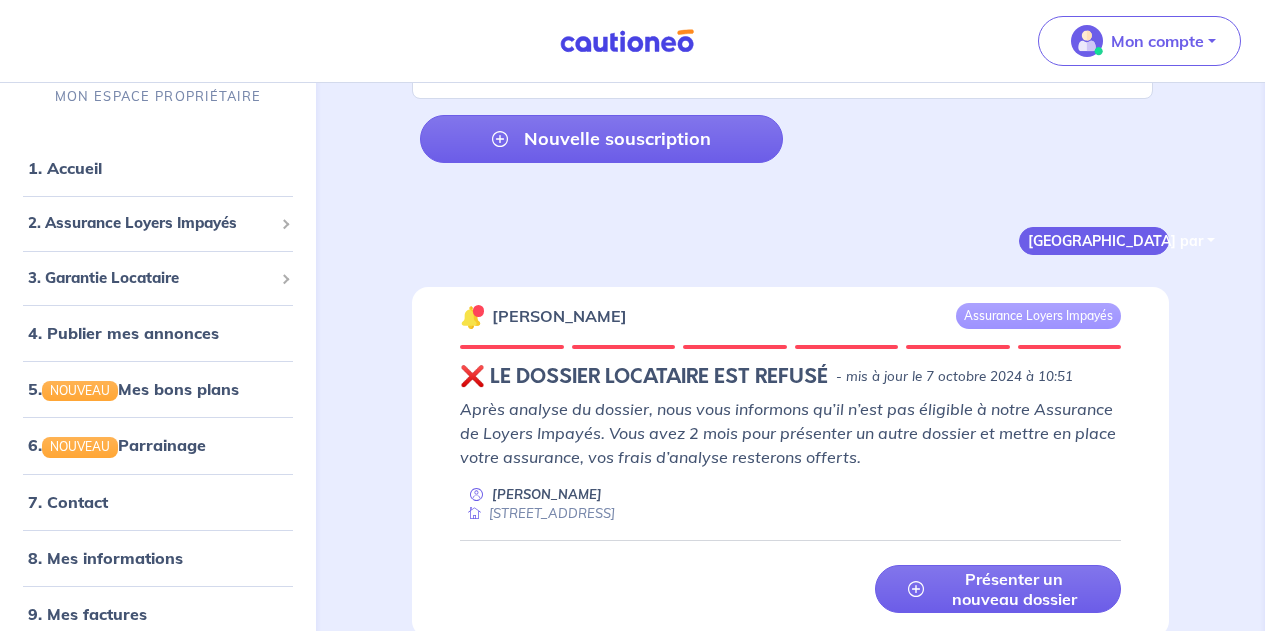 click on "[GEOGRAPHIC_DATA] par" at bounding box center [1094, 241] 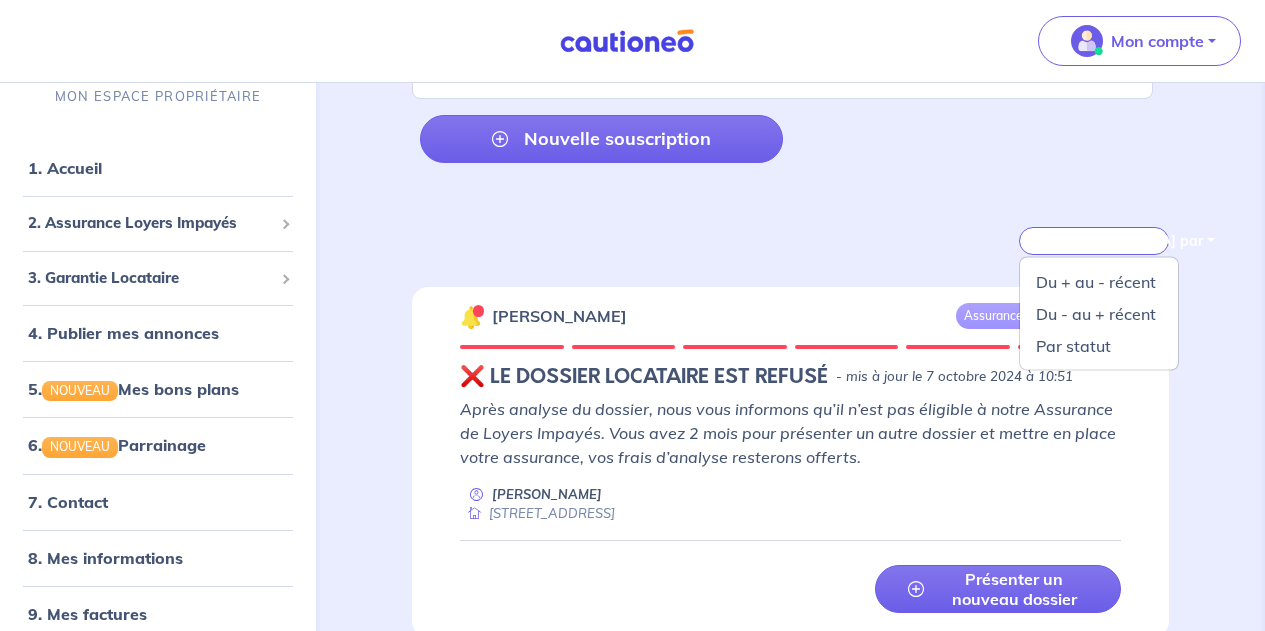 click on "[PERSON_NAME]   Assurance Loyers Impayés ❌️️  LE DOSSIER LOCATAIRE EST REFUSÉ - mis à jour le 7 octobre 2024 à 10:51 Après analyse du dossier, nous vous informons qu’il n’est pas éligible à notre Assurance de Loyers Impayés. Vous avez 2 mois pour présenter un autre dossier et mettre en place votre assurance, vos frais d’analyse resterons offerts. [PERSON_NAME] [STREET_ADDRESS][GEOGRAPHIC_DATA] Présenter un nouveau dossier" at bounding box center [790, 462] 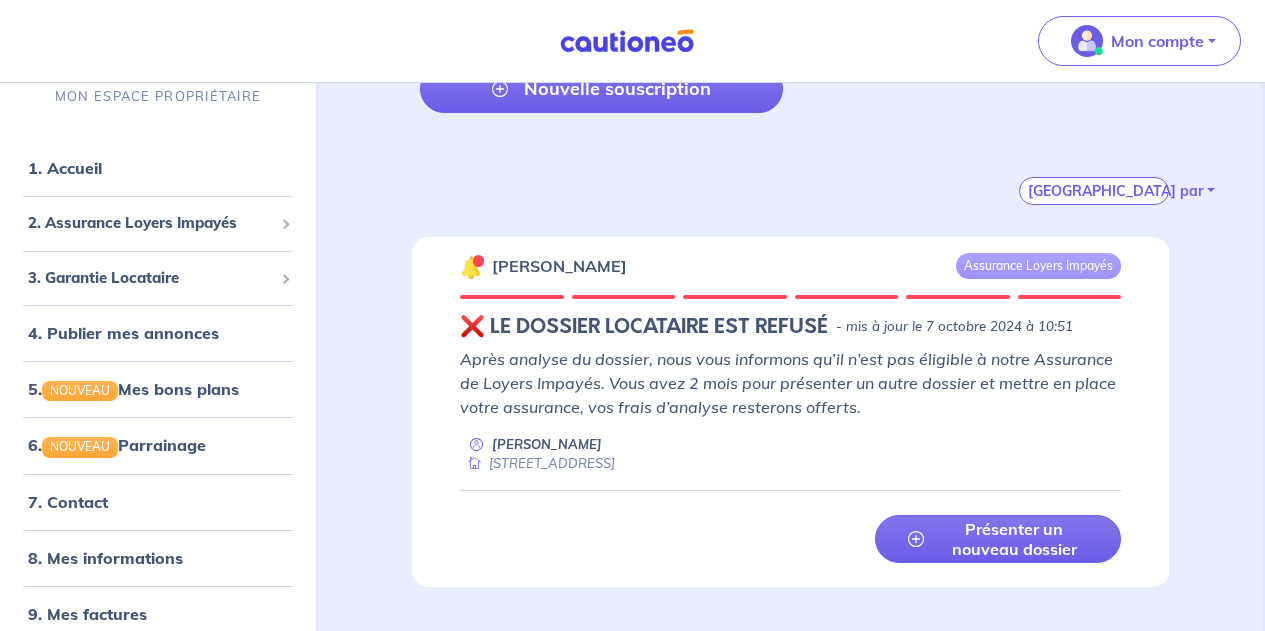 scroll, scrollTop: 369, scrollLeft: 0, axis: vertical 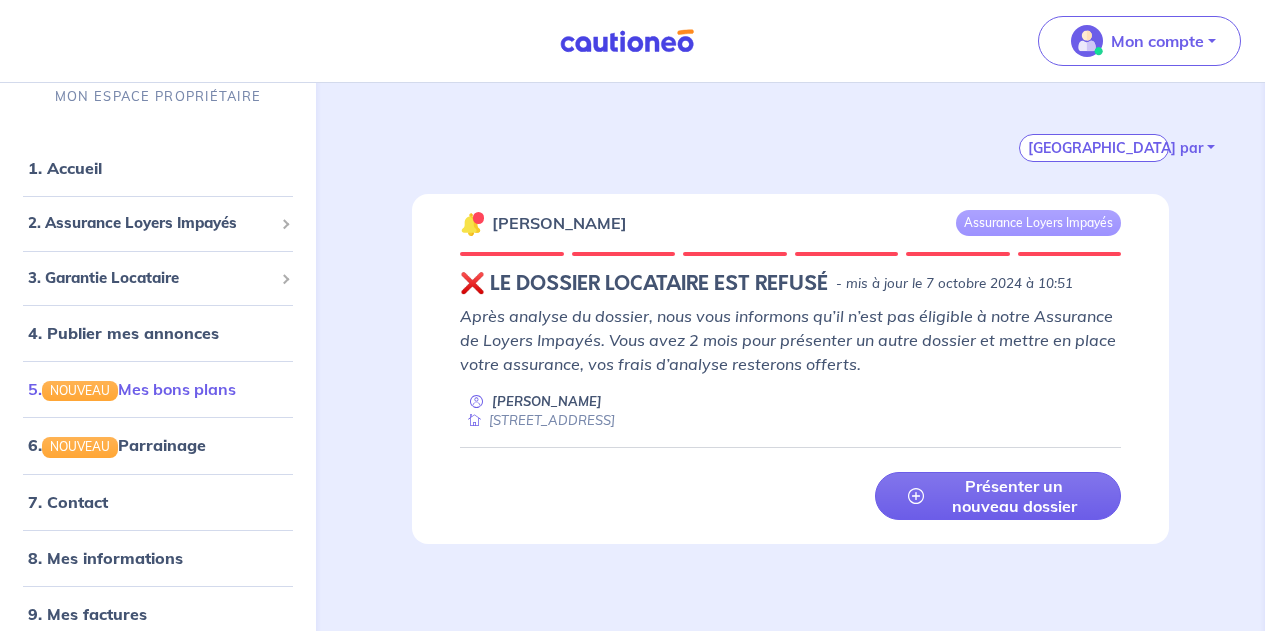click on "5.  NOUVEAU  Mes bons plans" at bounding box center [132, 389] 